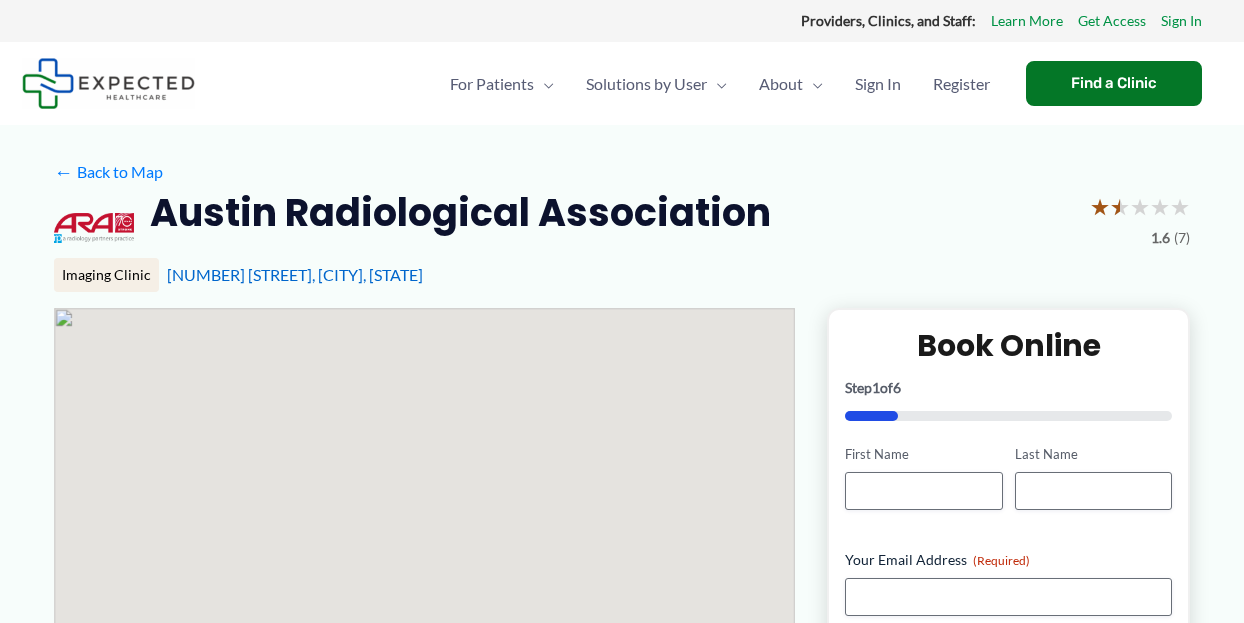 scroll, scrollTop: 0, scrollLeft: 0, axis: both 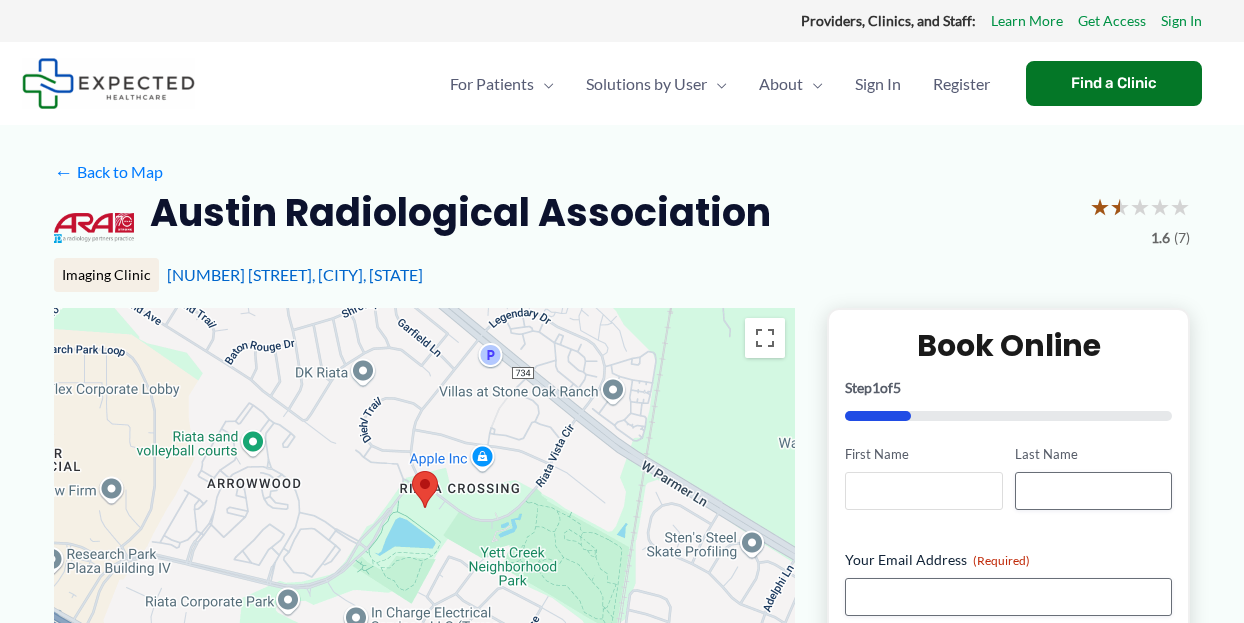 click on "First Name" at bounding box center (923, 491) 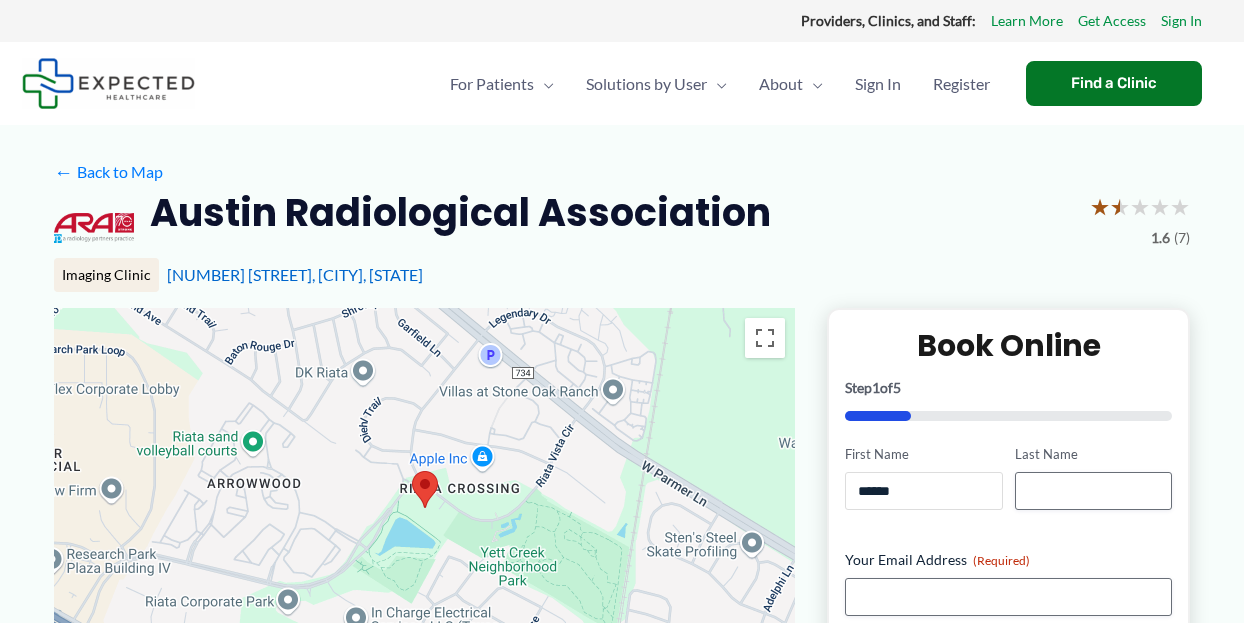 type on "******" 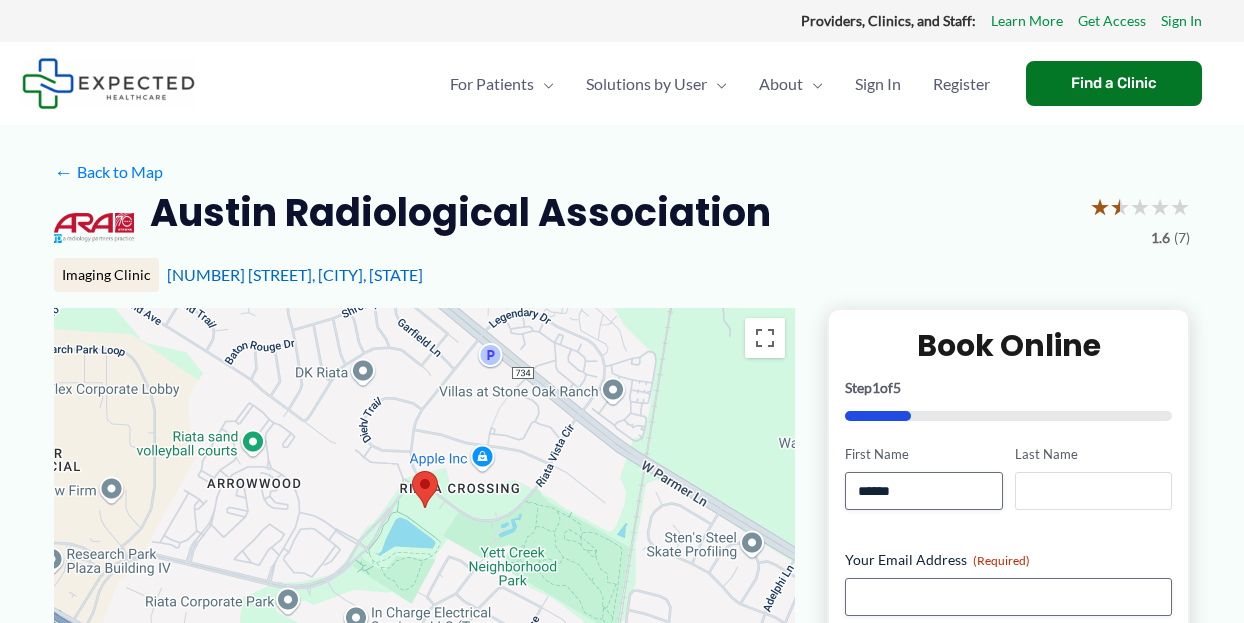 click on "Last Name" at bounding box center (1093, 491) 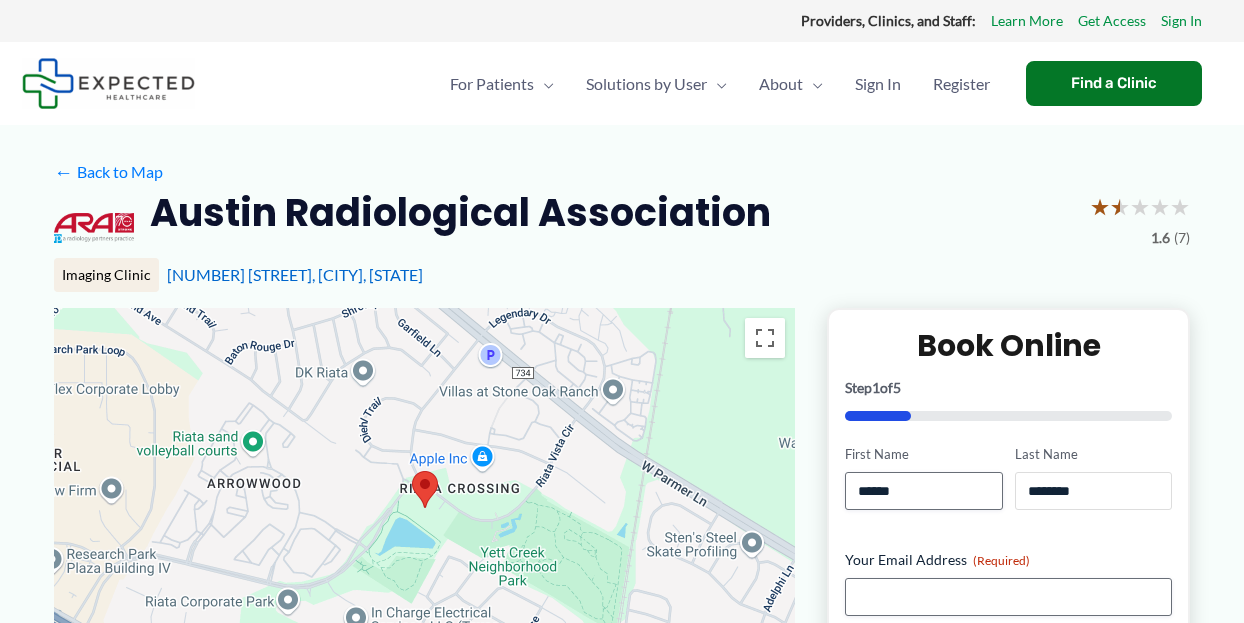 type on "********" 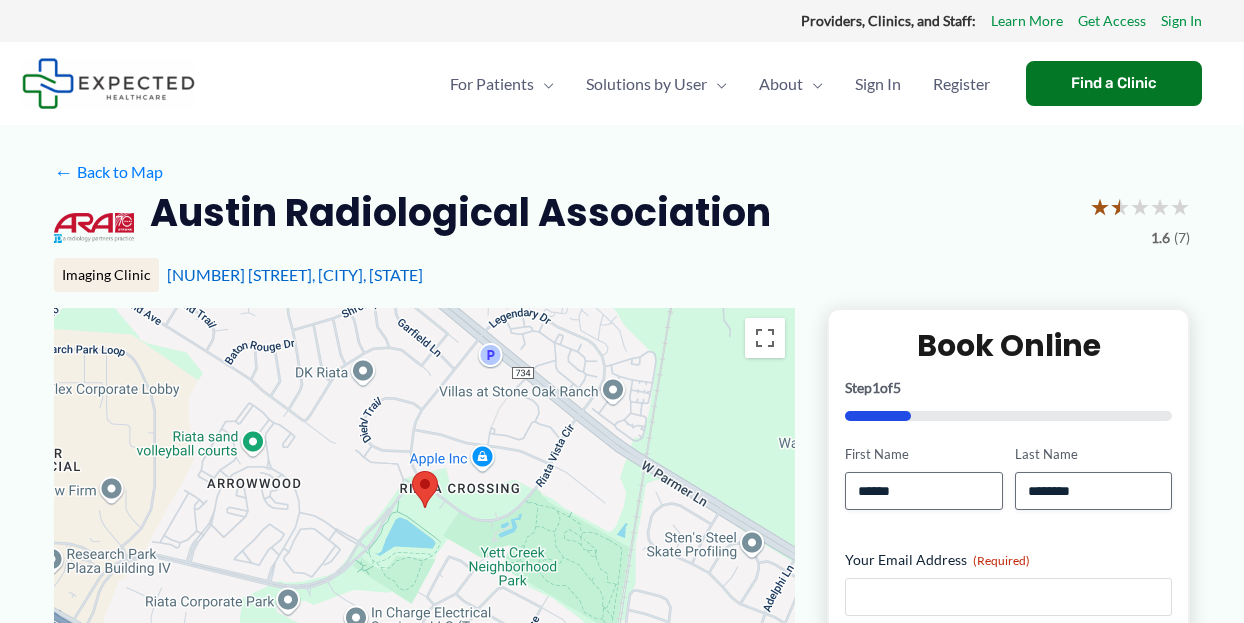 click on "Your Email Address (Required)" at bounding box center [1008, 597] 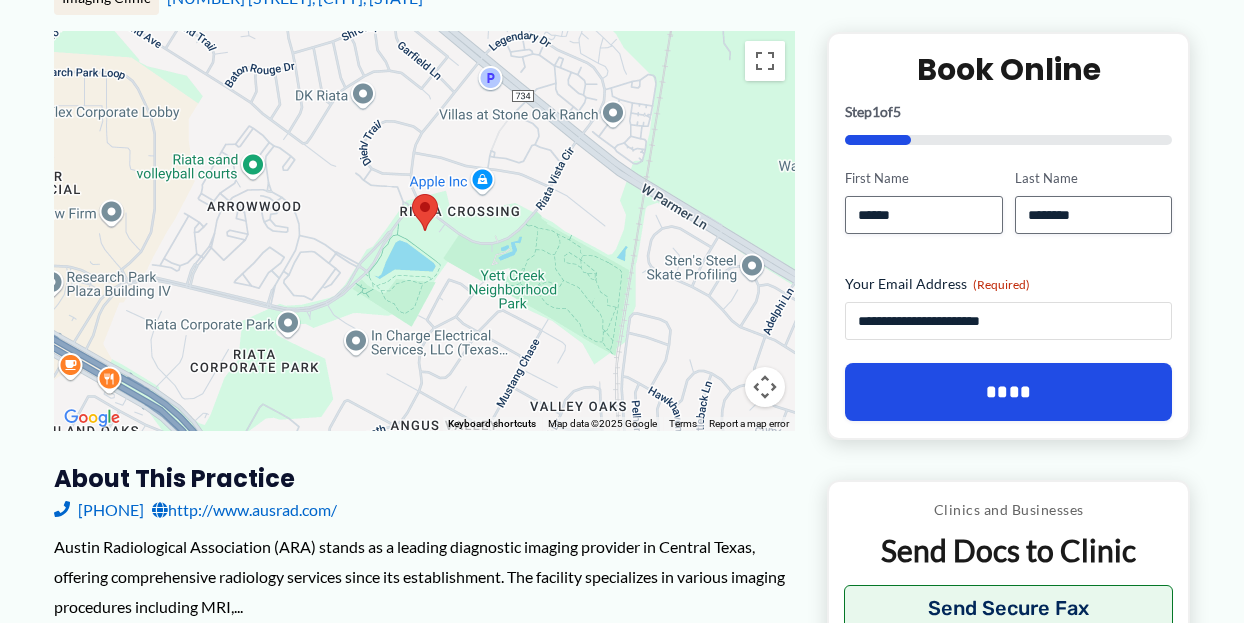 scroll, scrollTop: 300, scrollLeft: 0, axis: vertical 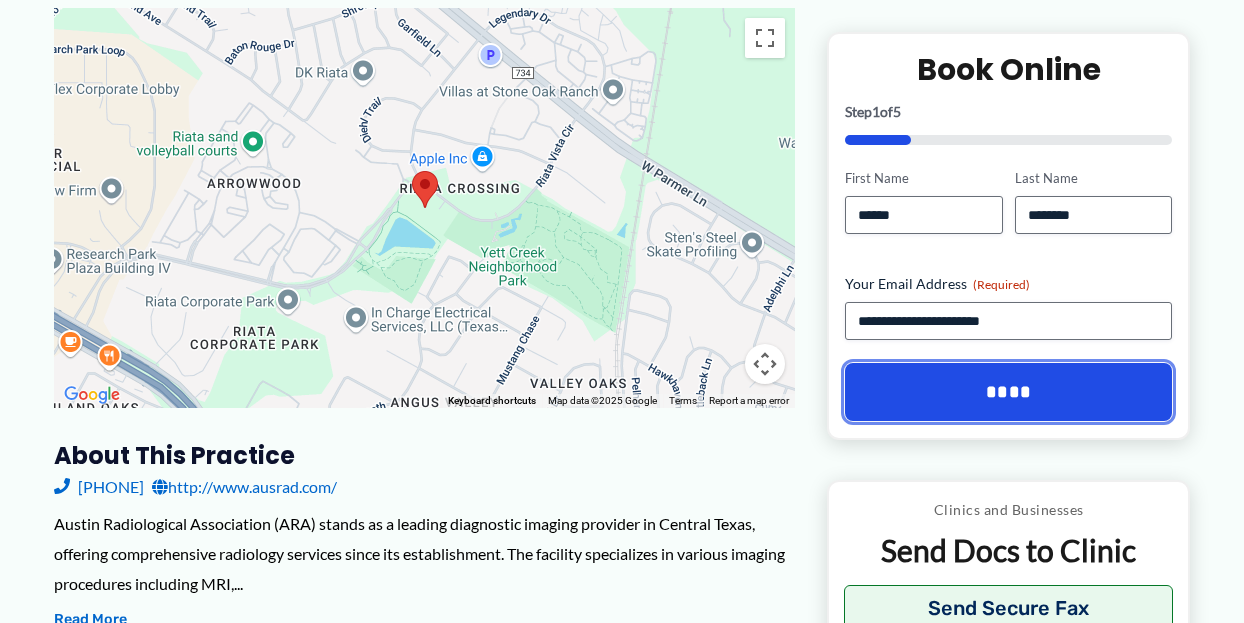 click on "****" at bounding box center [1008, 392] 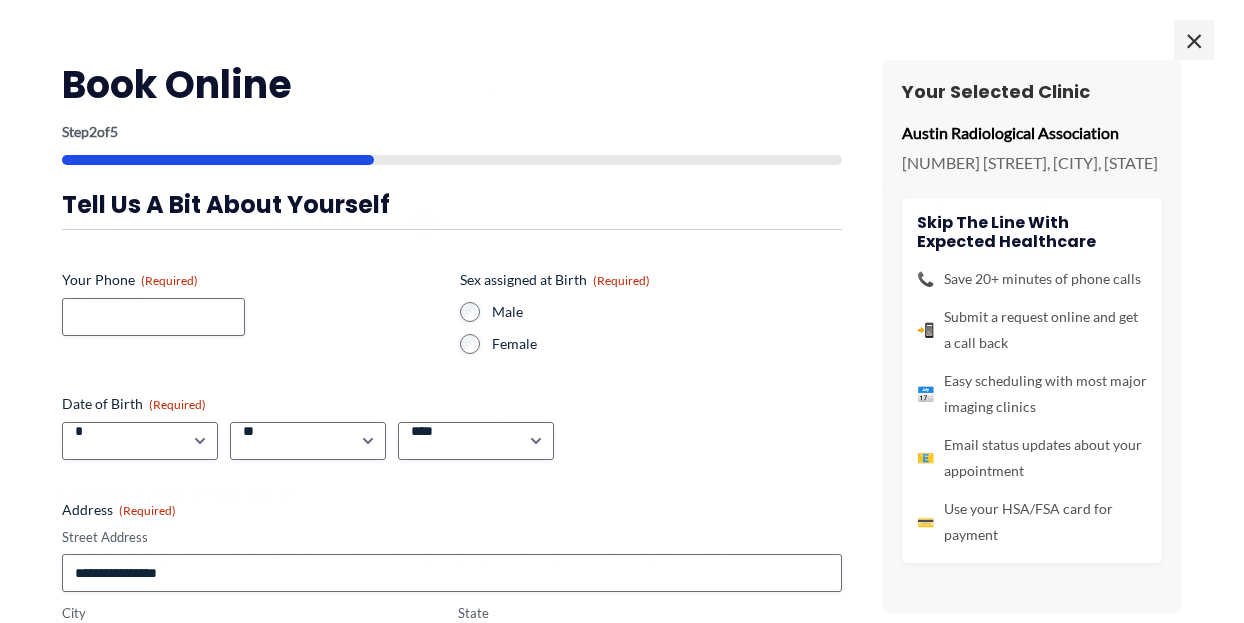 scroll, scrollTop: 260, scrollLeft: 0, axis: vertical 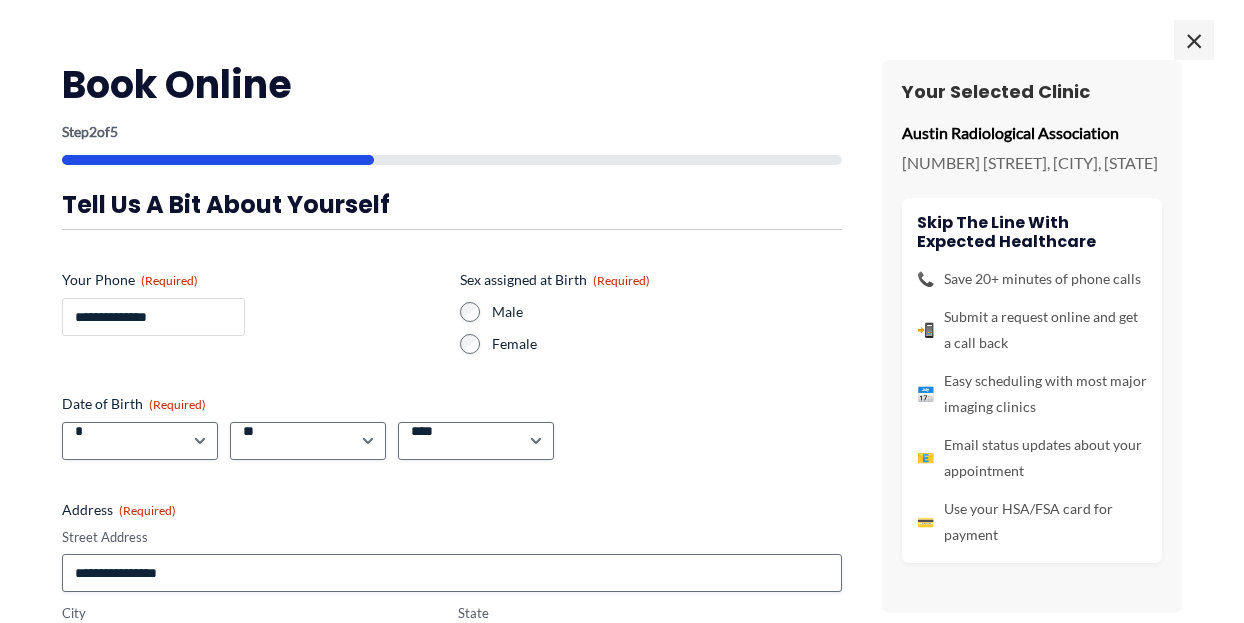 click on "**********" at bounding box center [153, 317] 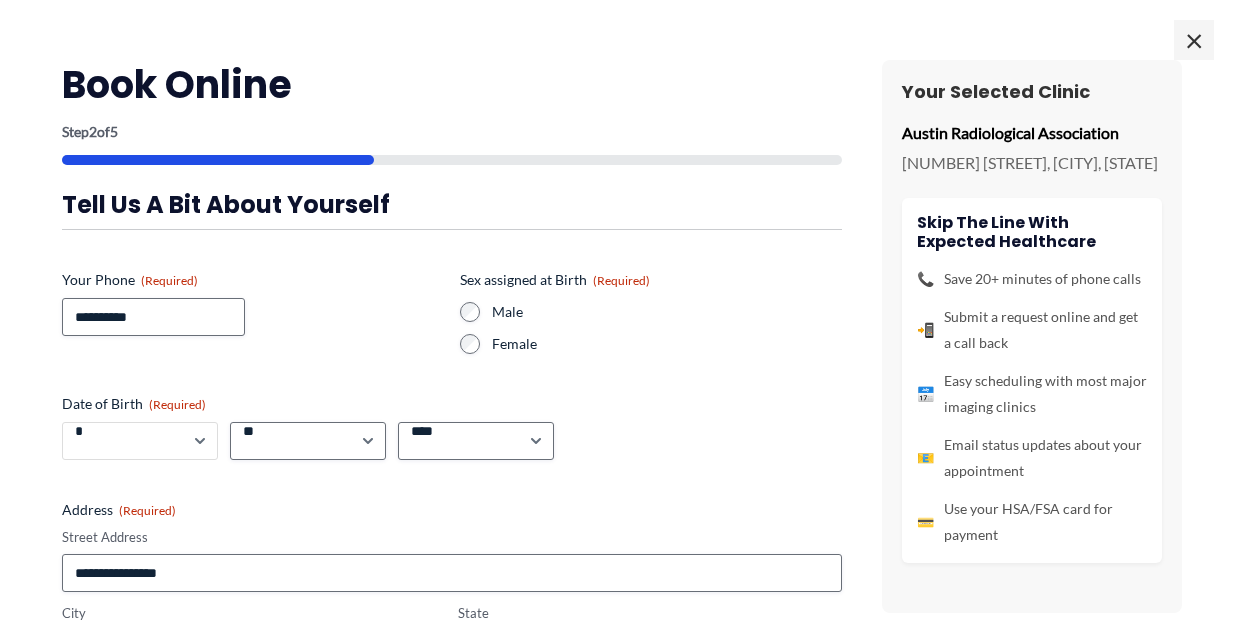 select on "*" 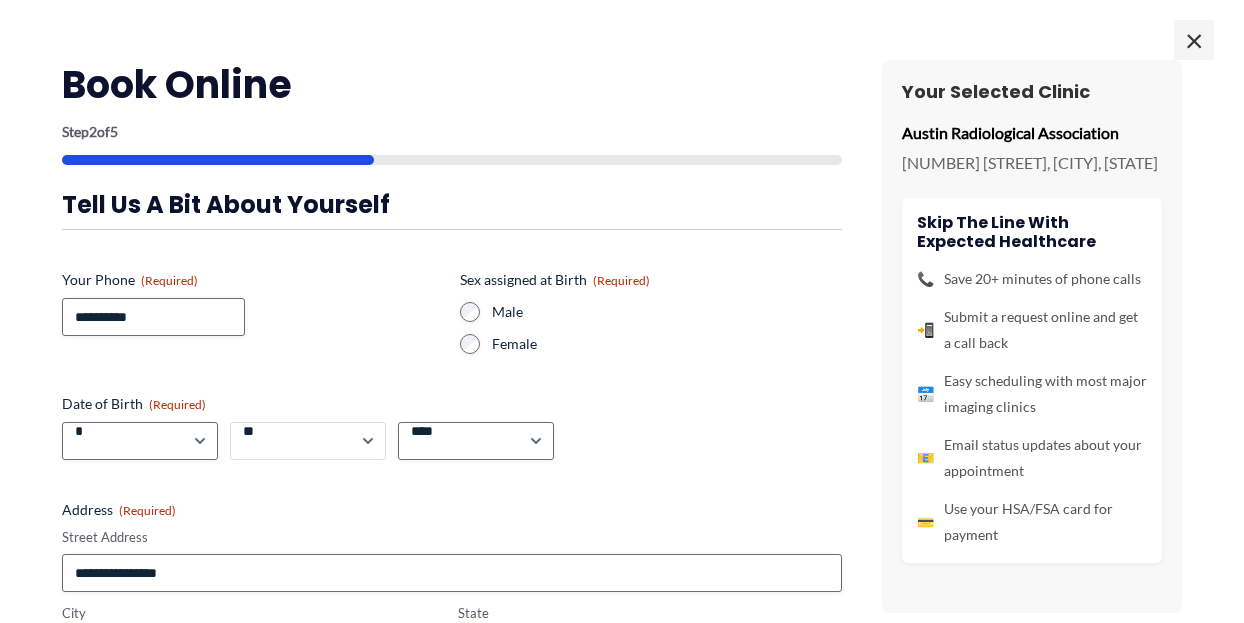 select on "**" 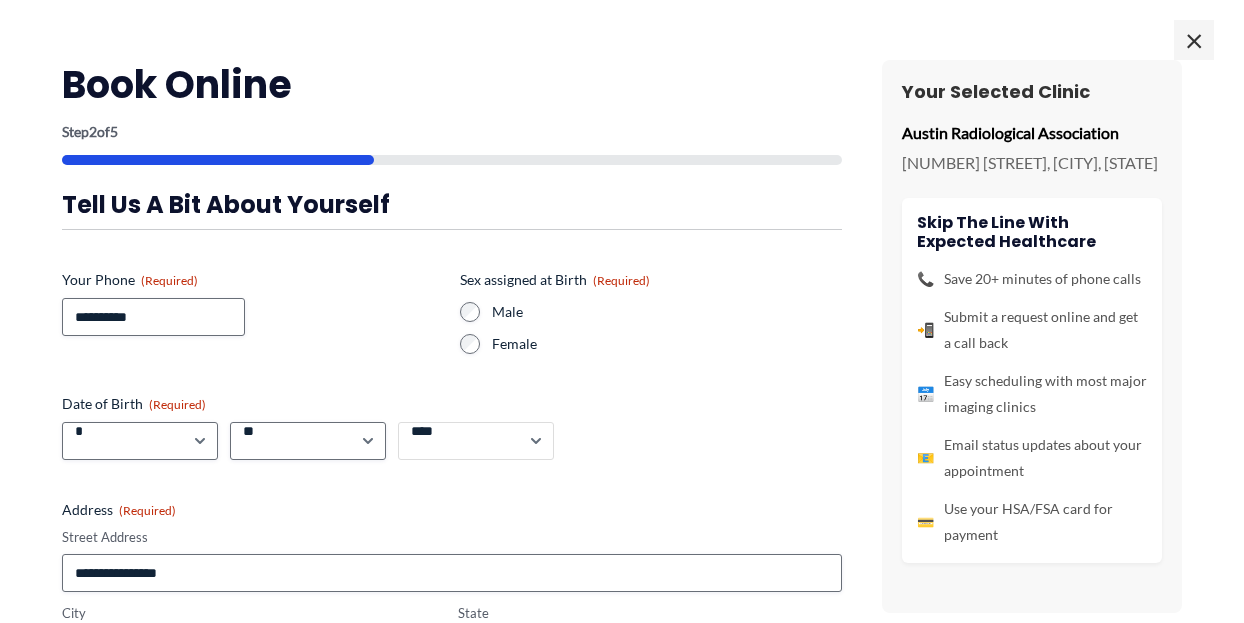 select on "****" 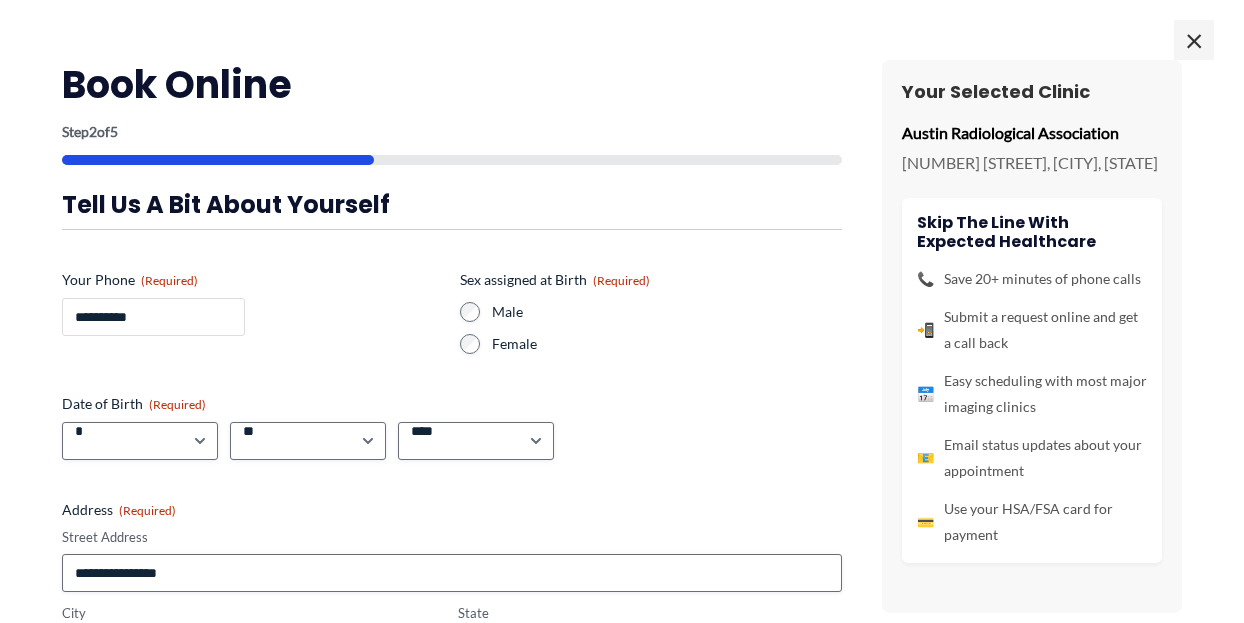 type on "**********" 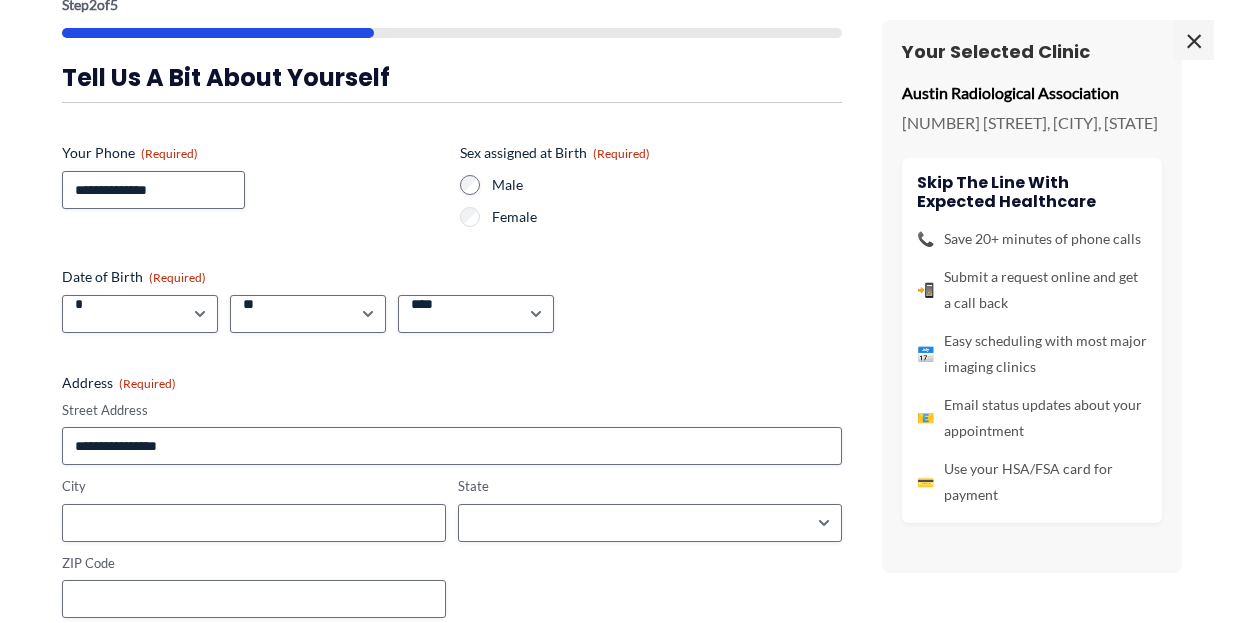 scroll, scrollTop: 200, scrollLeft: 0, axis: vertical 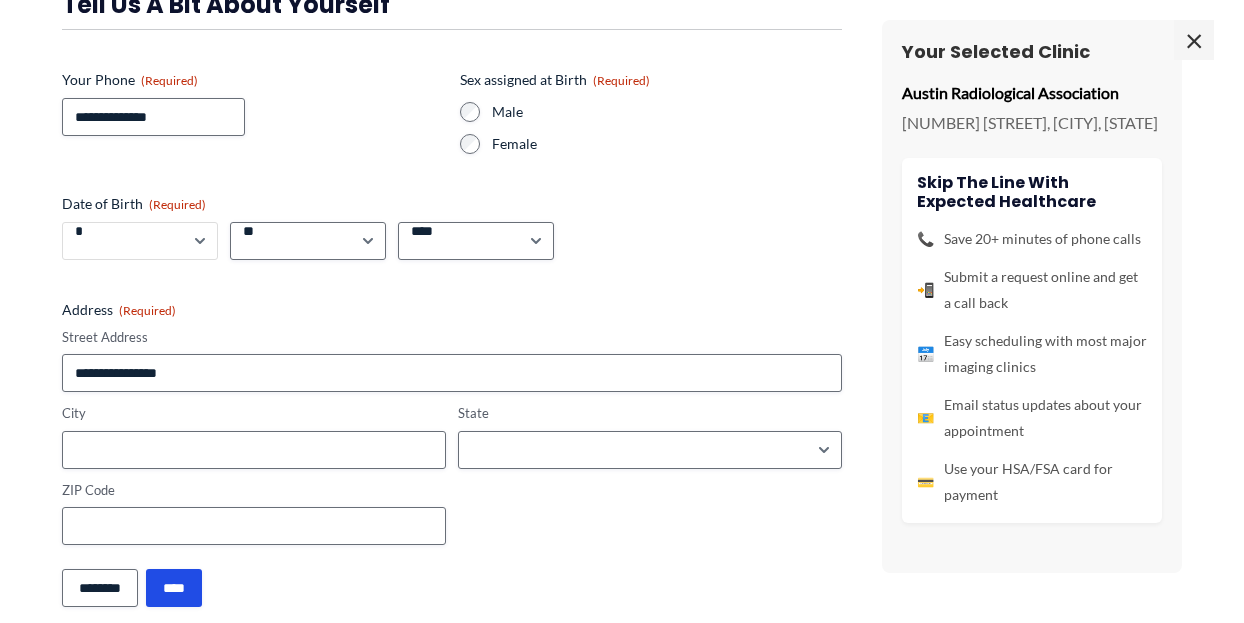 click on "***** * * * * * * * * * ** ** **" at bounding box center (140, 241) 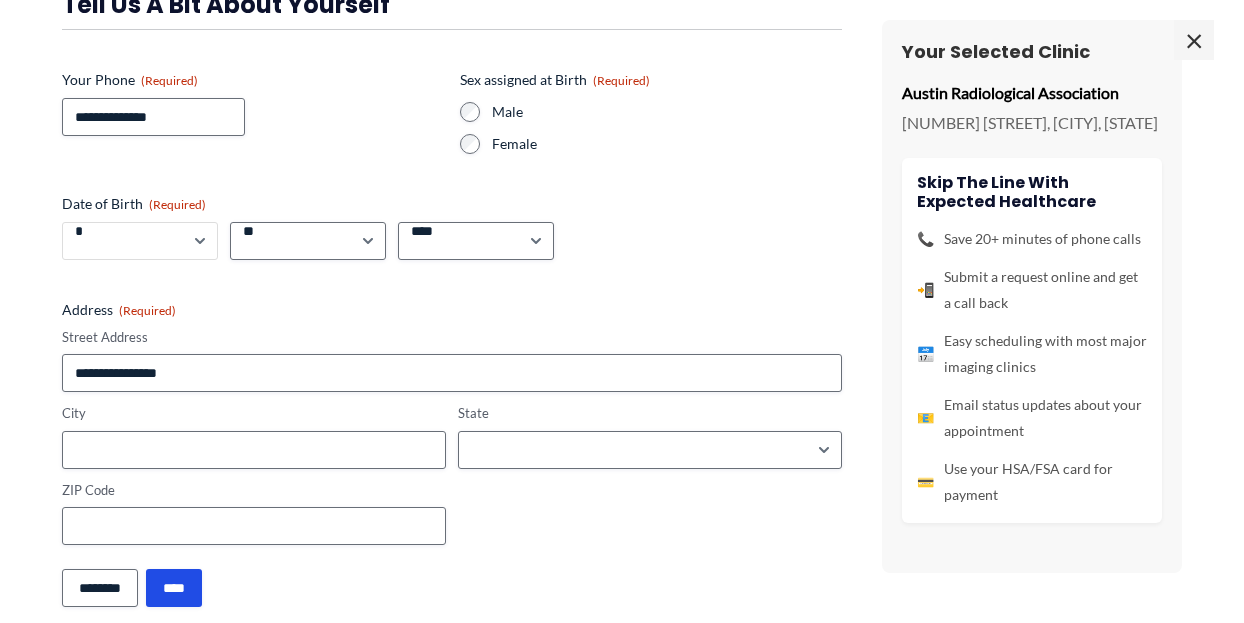 select on "*" 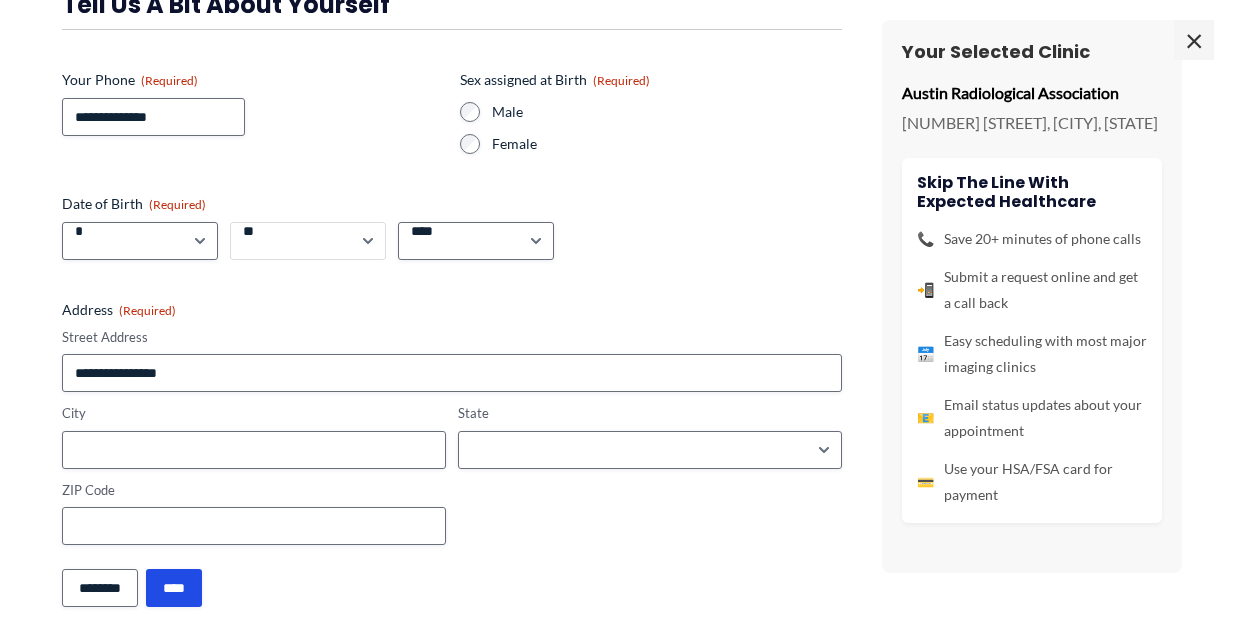 click on "*** * * * * * * * * * ** ** ** ** ** ** ** ** ** ** ** ** ** ** ** ** ** ** ** ** ** **" at bounding box center [308, 241] 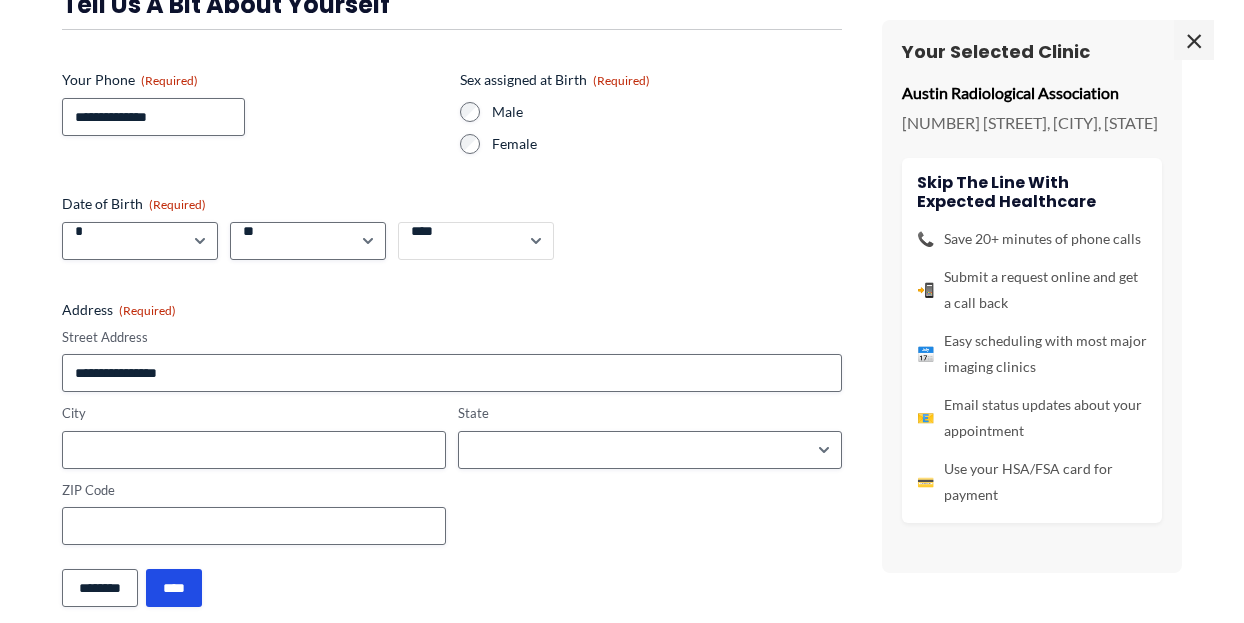 click on "**** **** **** **** **** **** **** **** **** **** **** **** **** **** **** **** **** **** **** **** **** **** **** **** **** **** **** **** **** **** **** **** **** **** **** **** **** **** **** **** **** **** **** **** **** **** **** **** **** **** **** **** **** **** **** **** **** **** **** **** **** **** **** **** **** **** **** **** **** **** **** **** **** **** **** **** **** **** **** **** **** **** **** **** **** **** **** **** **** **** **** **** **** **** **** **** **** **** **** **** **** **** **** **** **** **** **** ****" at bounding box center (476, 241) 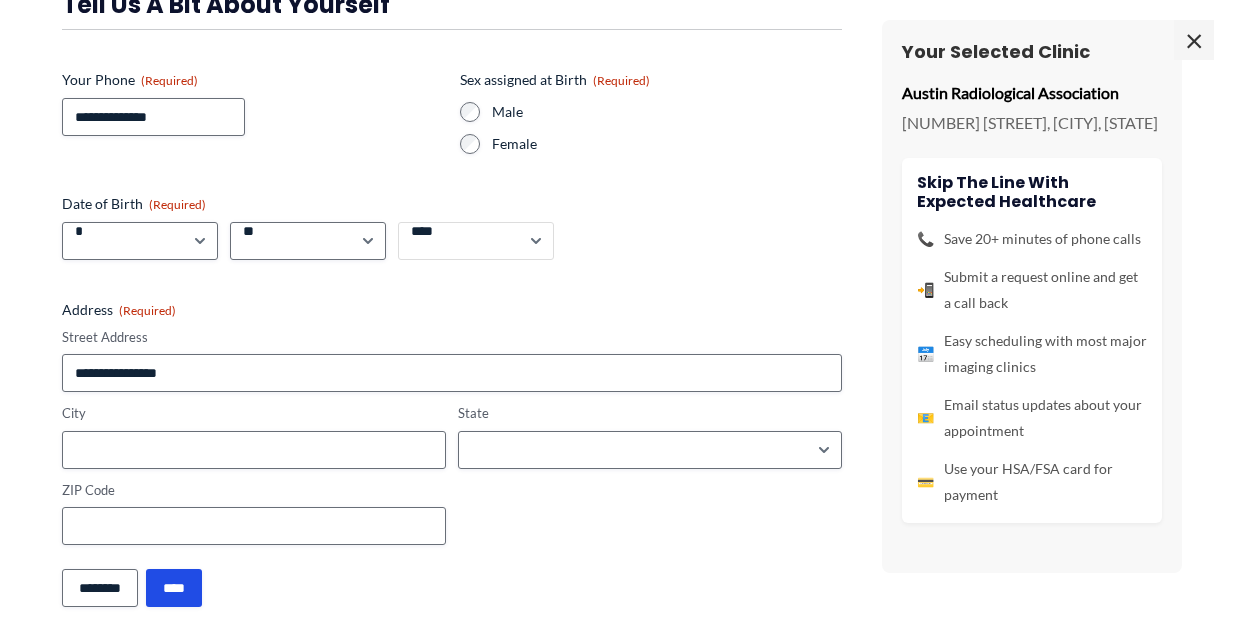 select on "****" 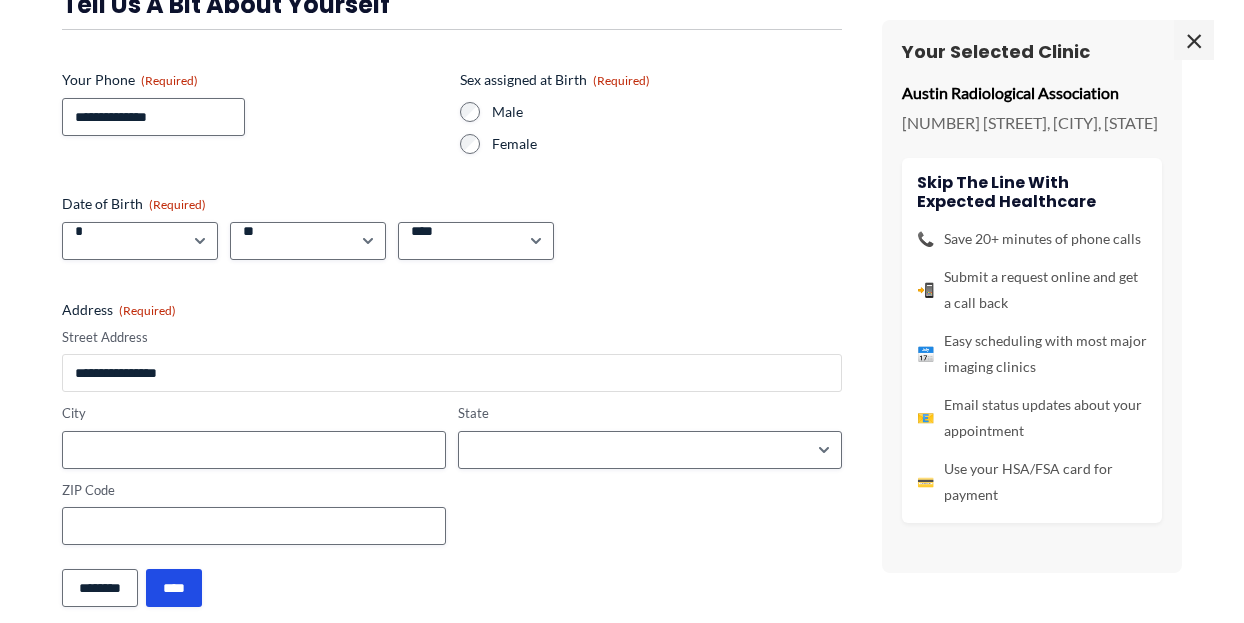 click on "Street Address" at bounding box center [452, 373] 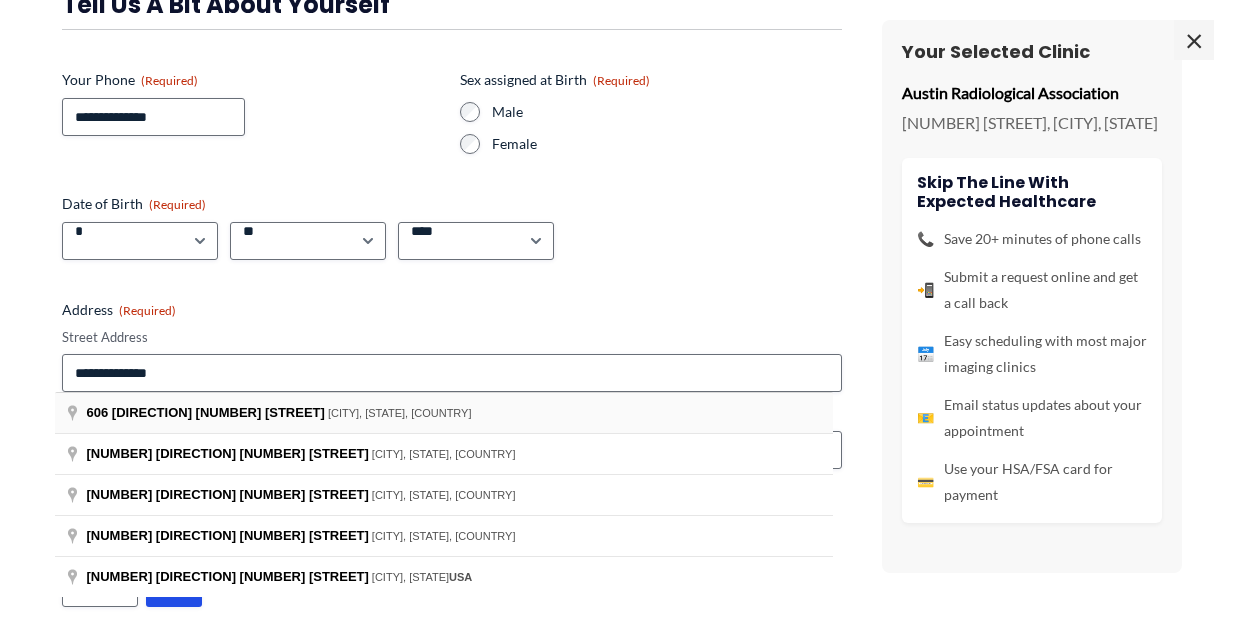 type on "**********" 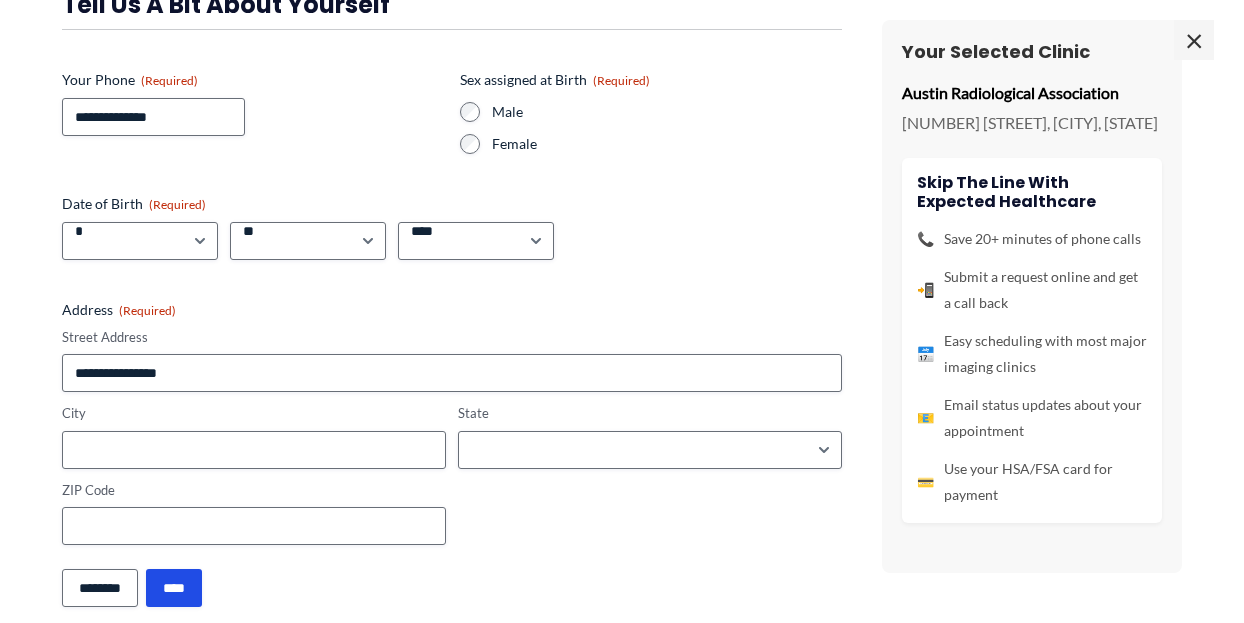 type on "**********" 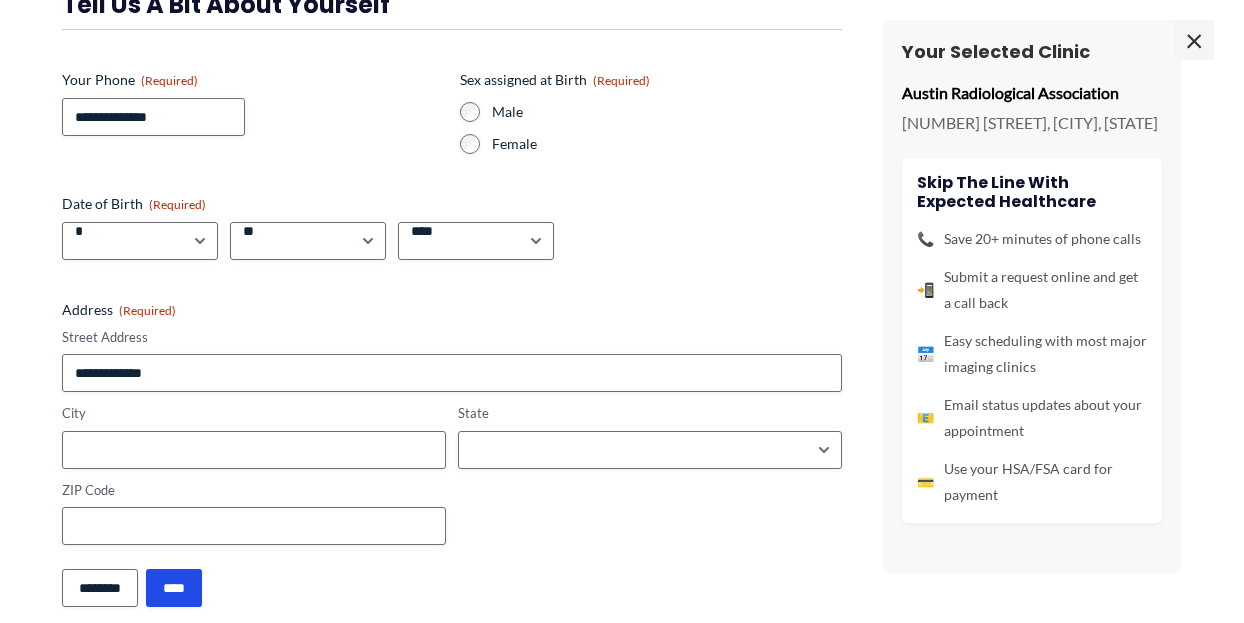 type on "******" 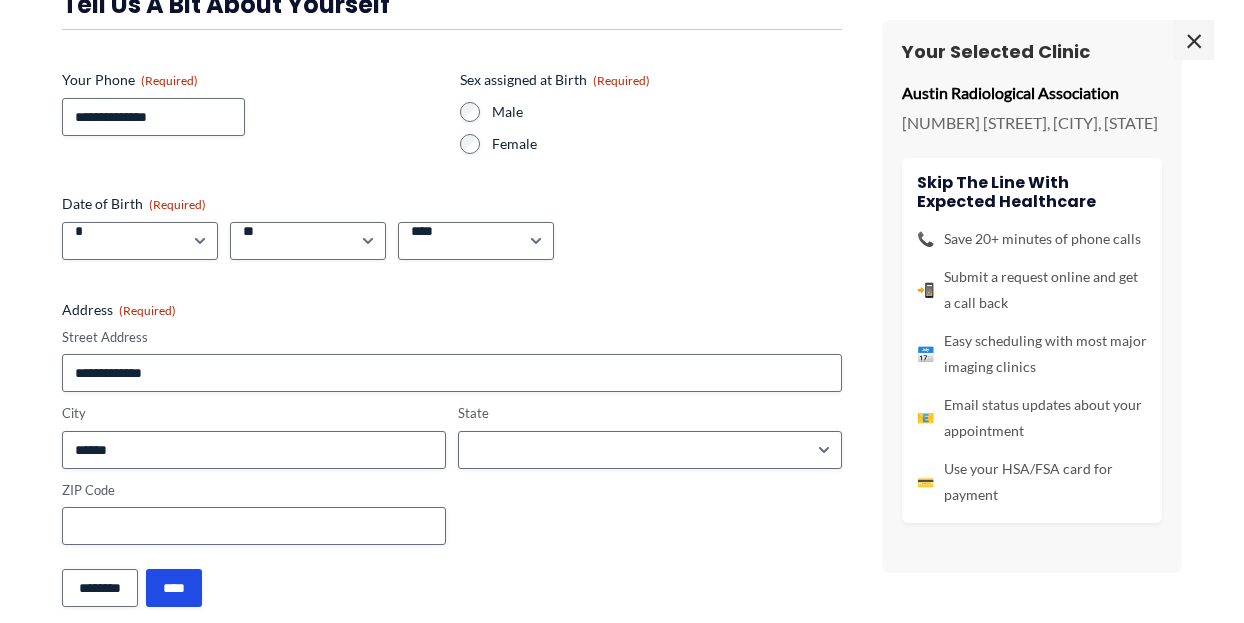 select on "*****" 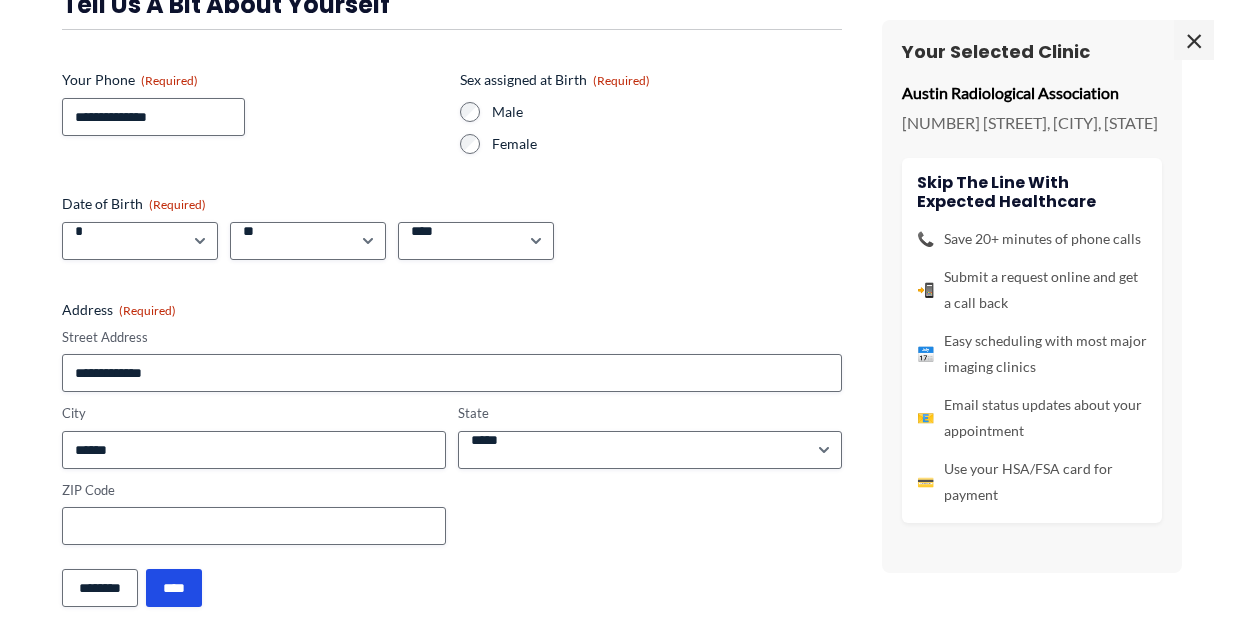 type on "**********" 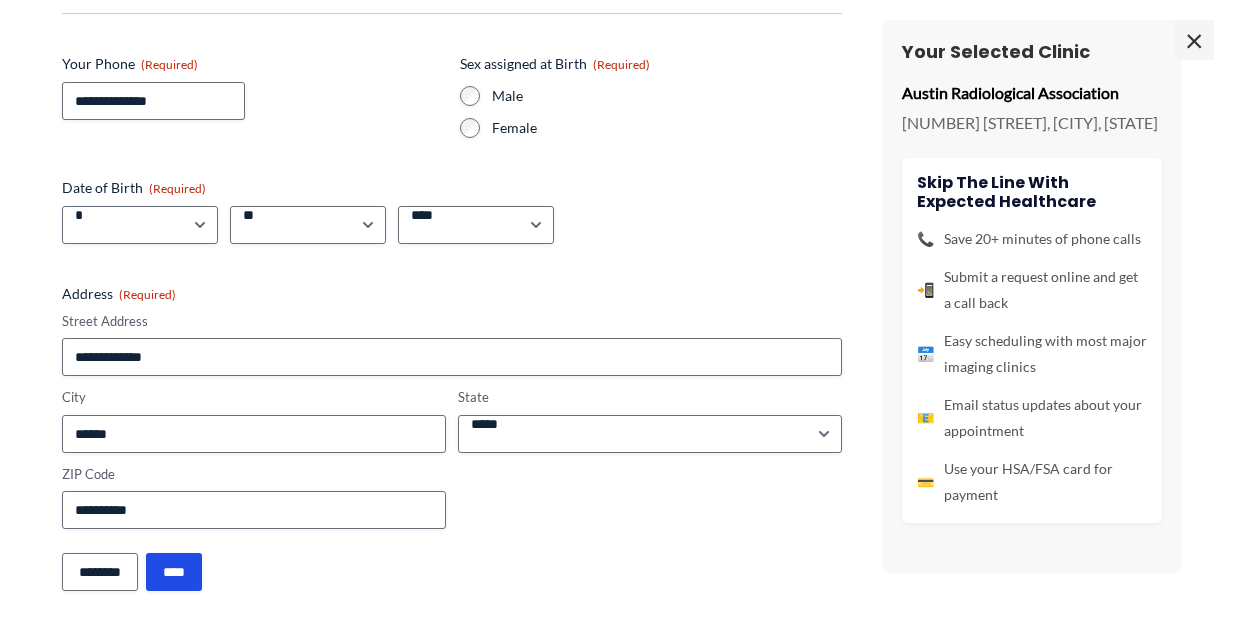 scroll, scrollTop: 224, scrollLeft: 0, axis: vertical 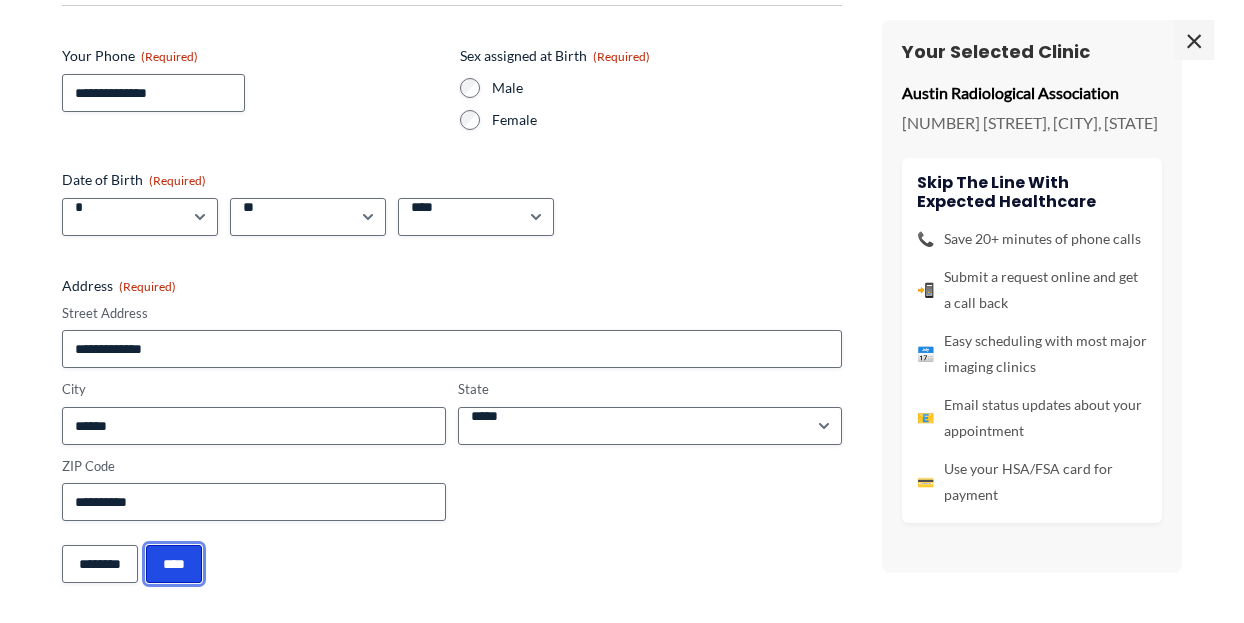 click on "****" at bounding box center [174, 564] 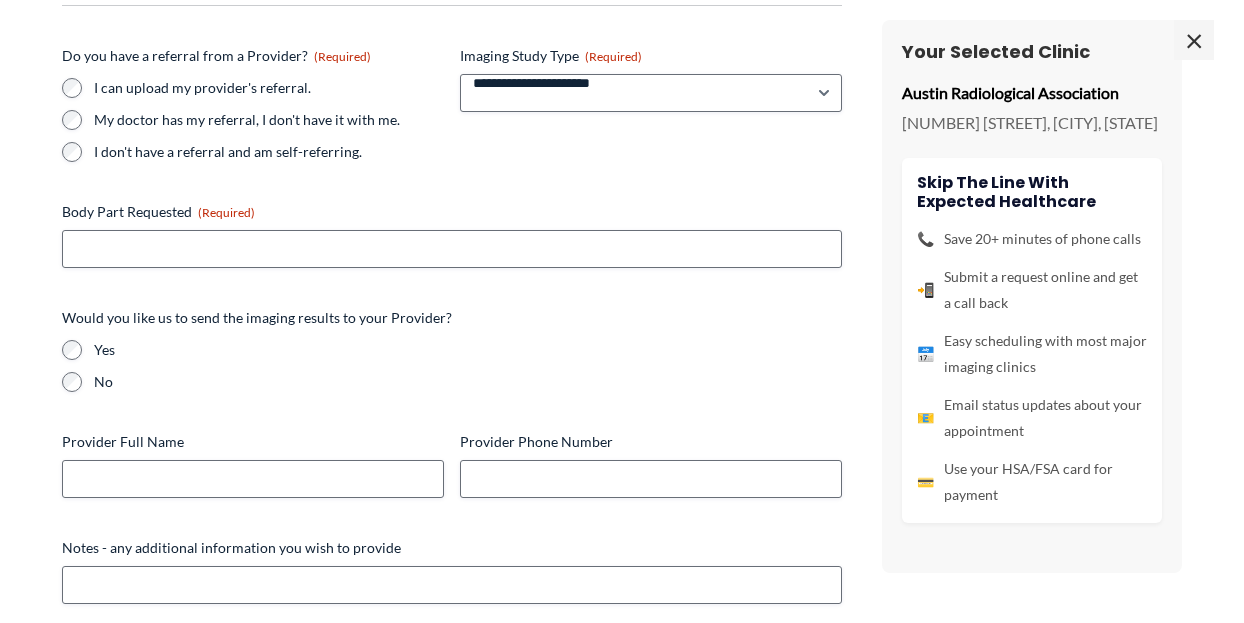 scroll, scrollTop: 0, scrollLeft: 0, axis: both 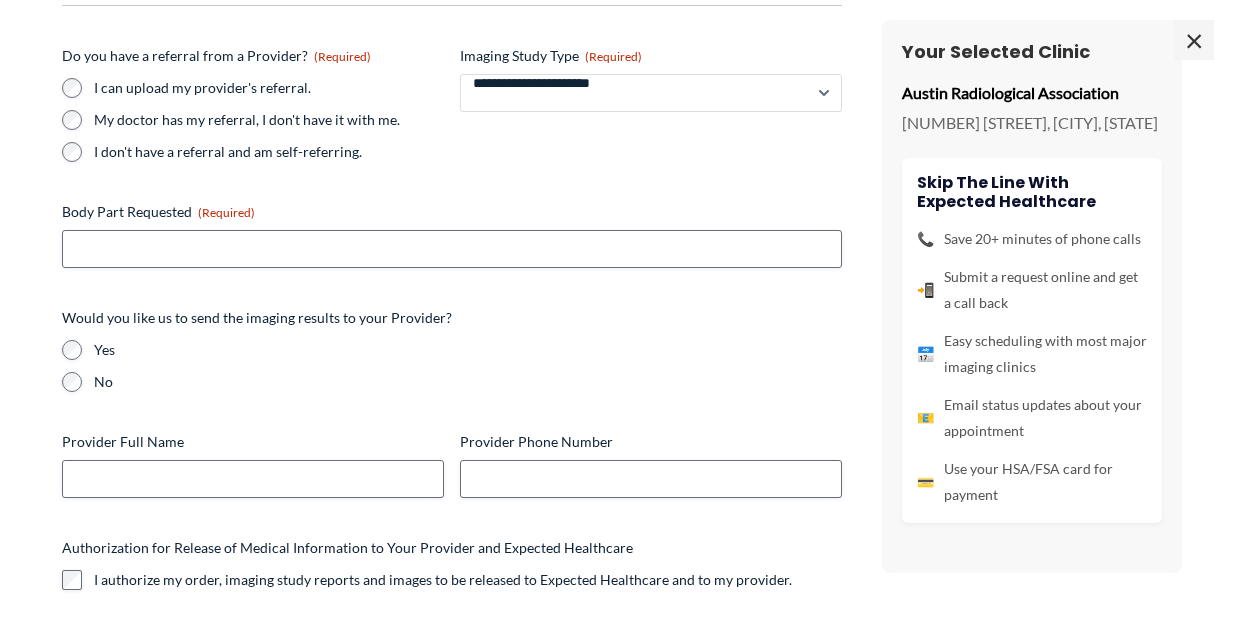 click on "**********" at bounding box center [651, 93] 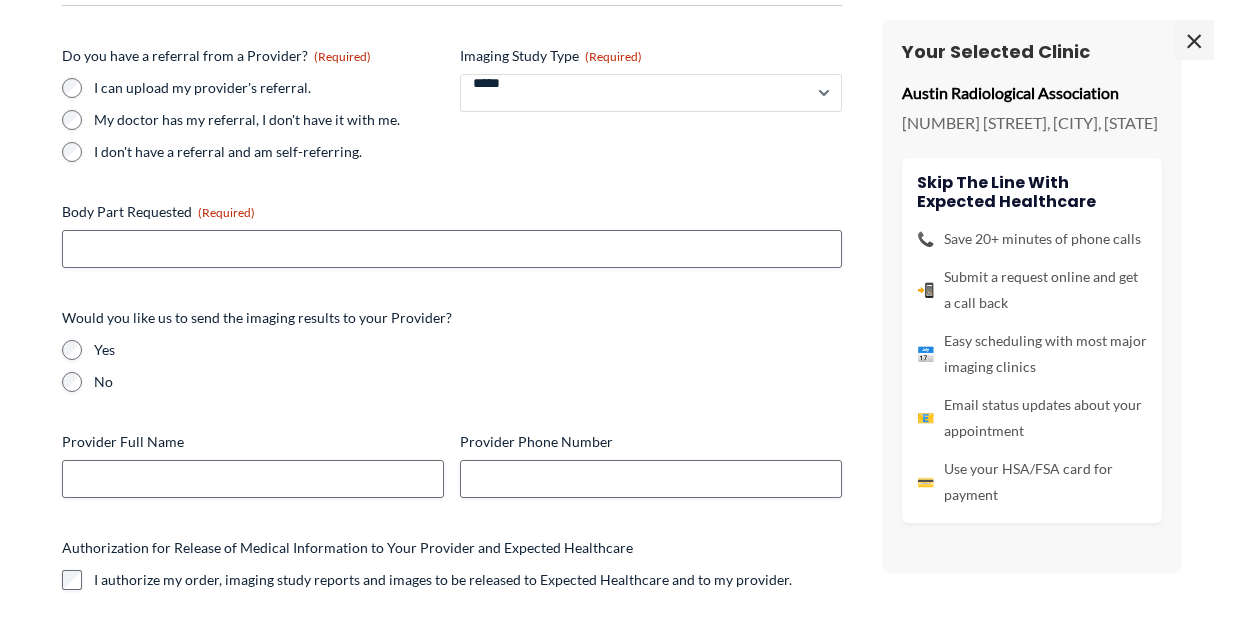 click on "**********" at bounding box center (651, 93) 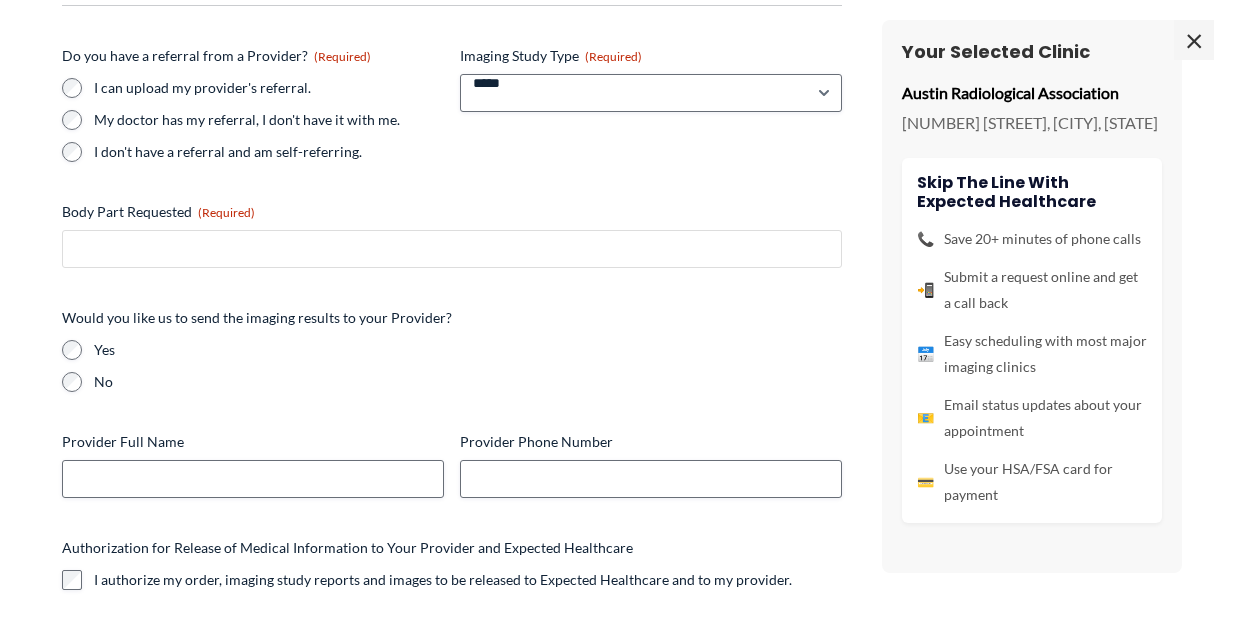 click on "Body Part Requested (Required)" at bounding box center (452, 249) 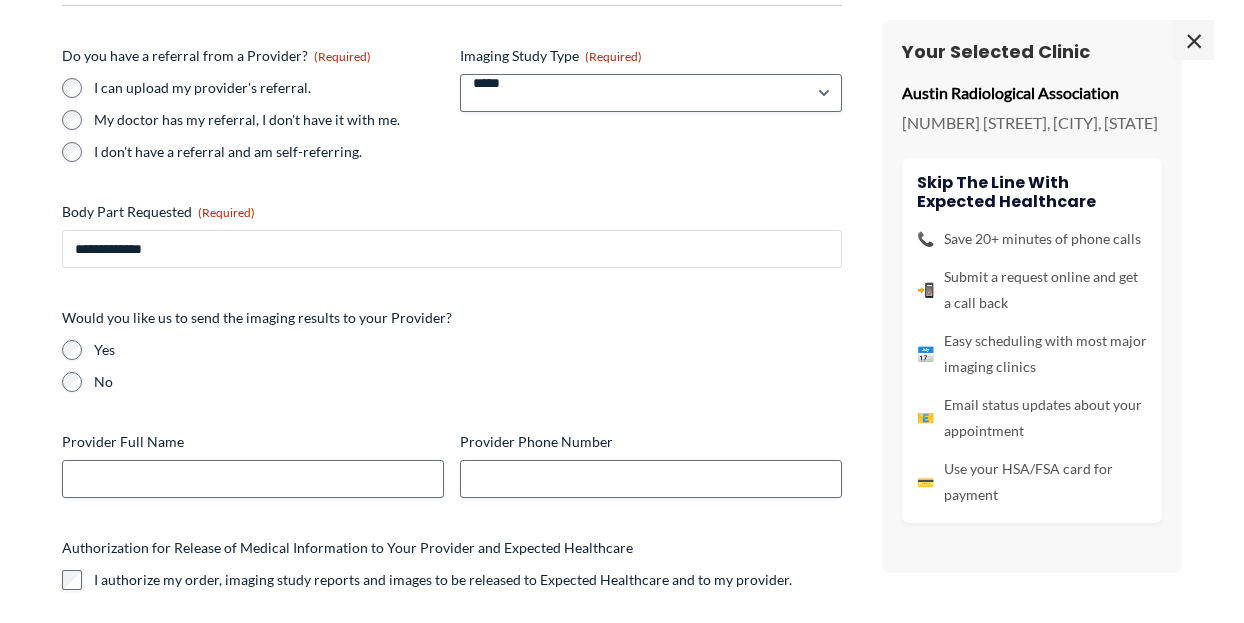 type on "**********" 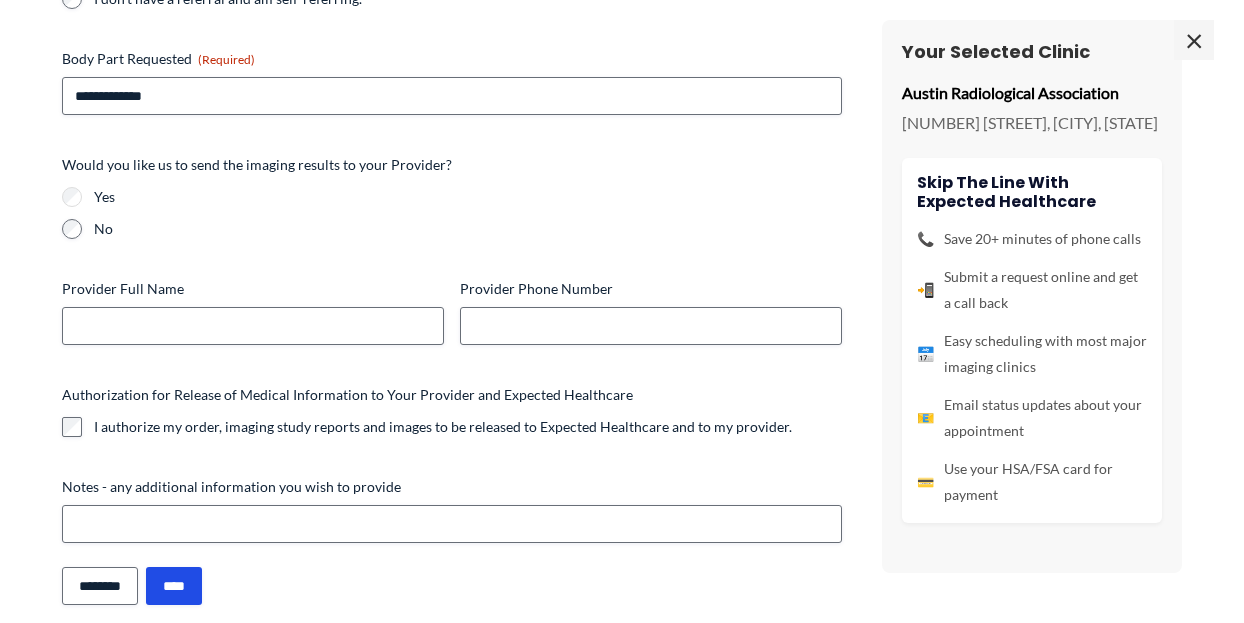 scroll, scrollTop: 399, scrollLeft: 0, axis: vertical 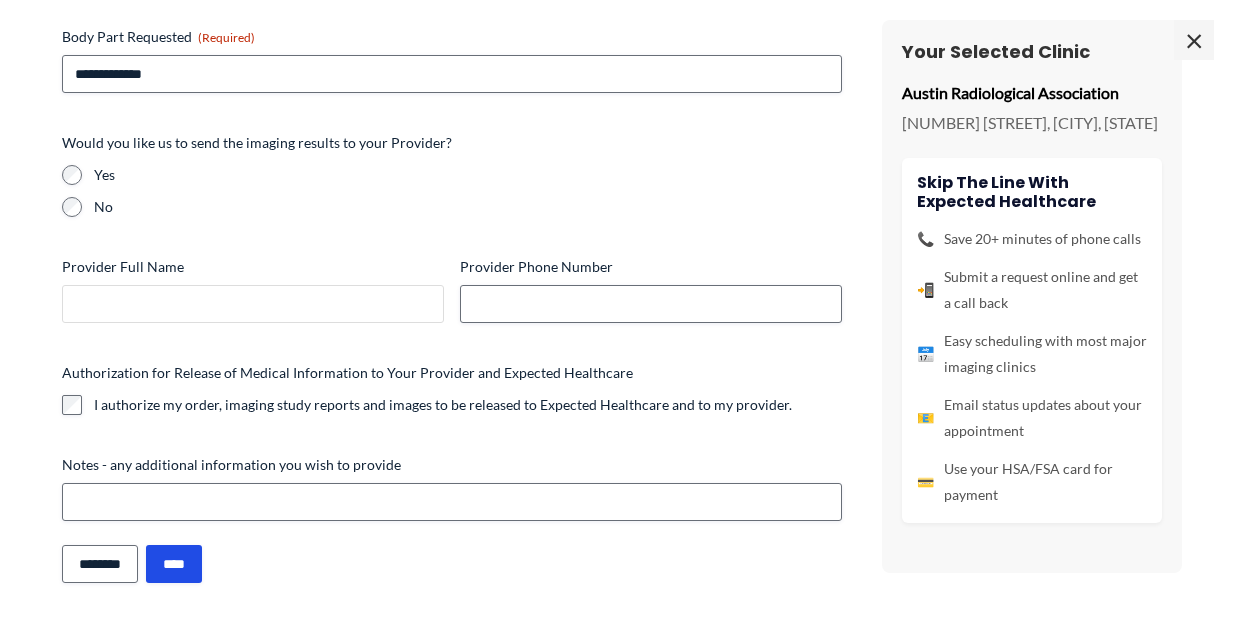 click on "Provider Full Name" at bounding box center [253, 304] 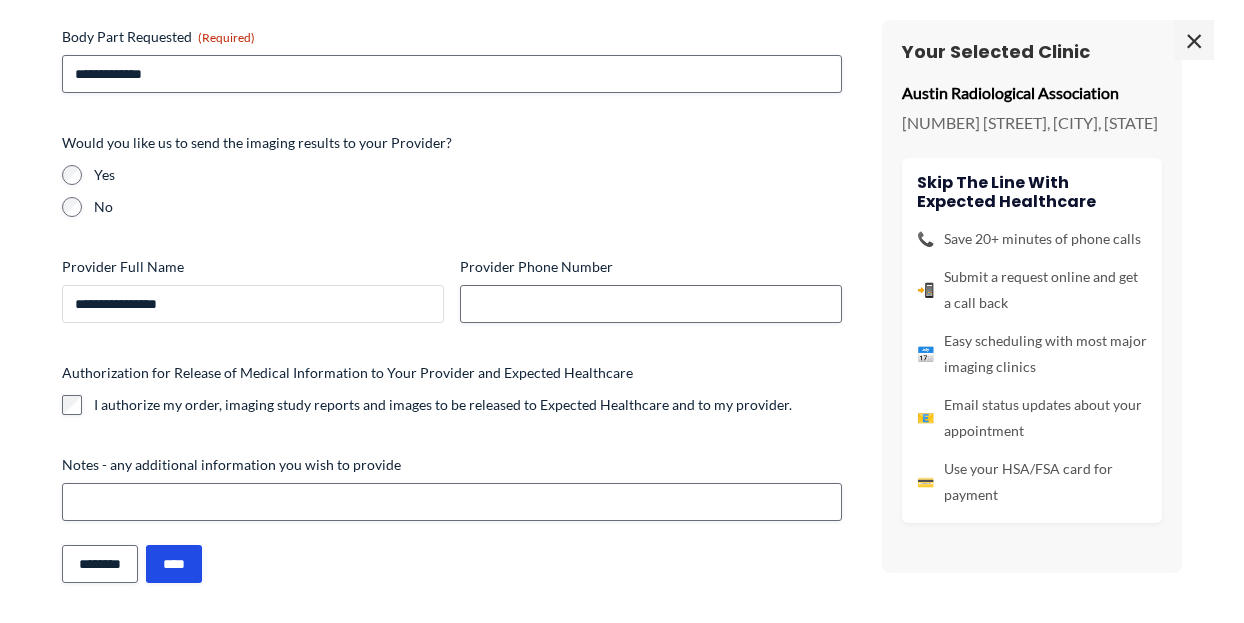 type on "**********" 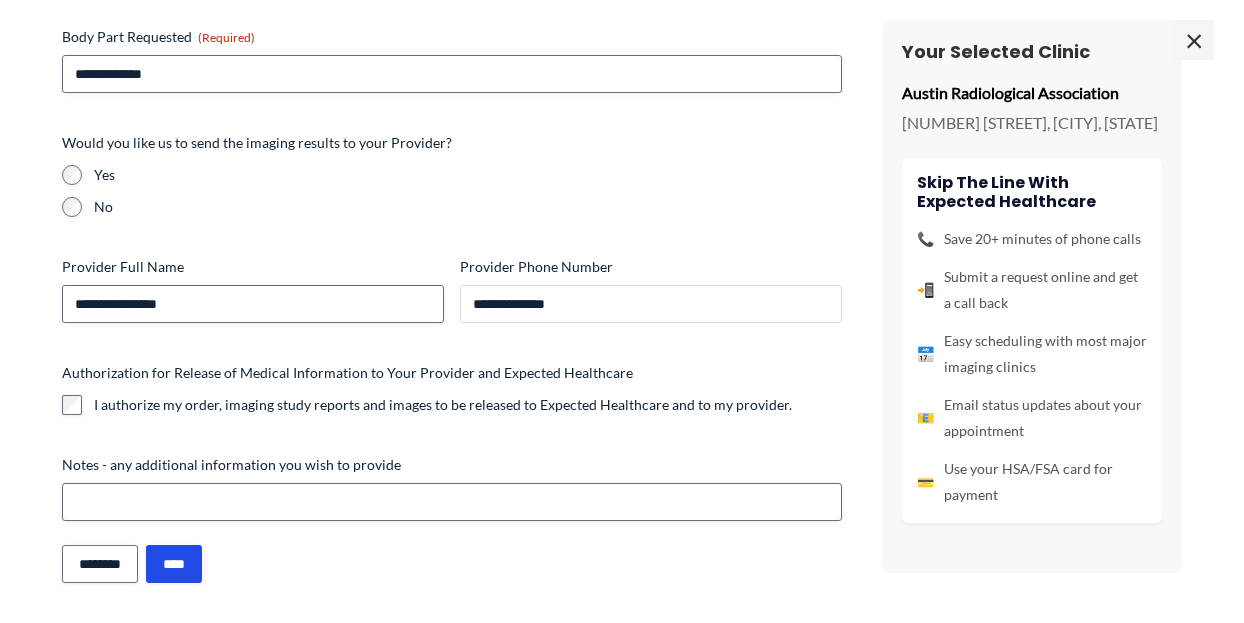 click on "**********" at bounding box center [651, 304] 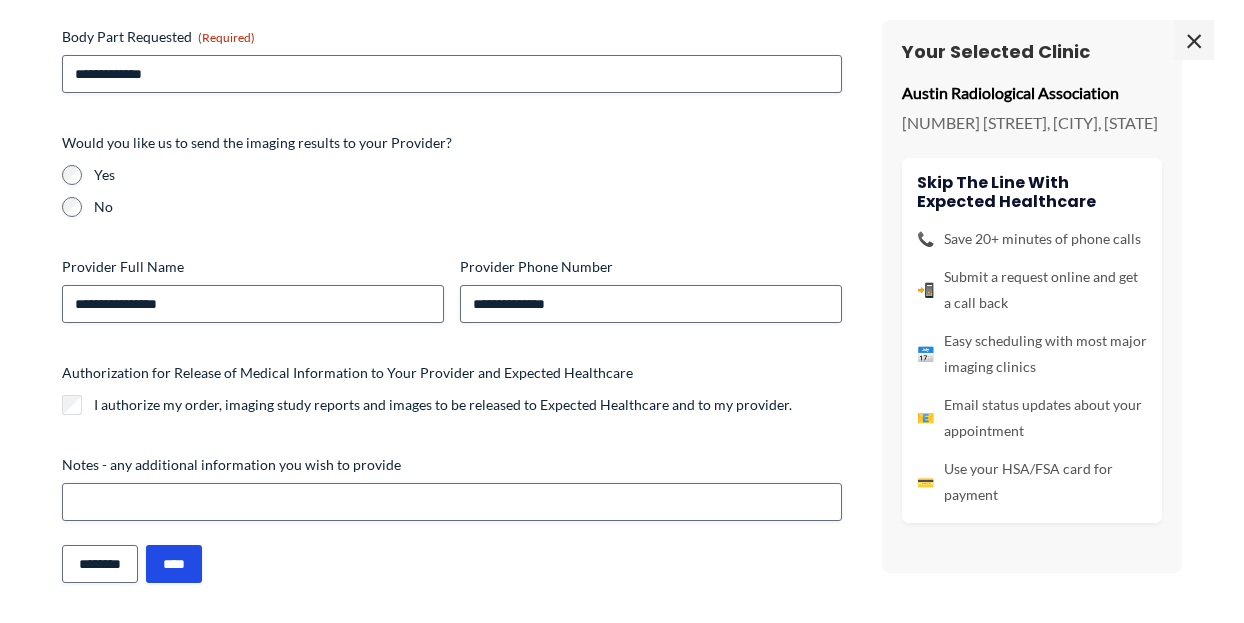 type 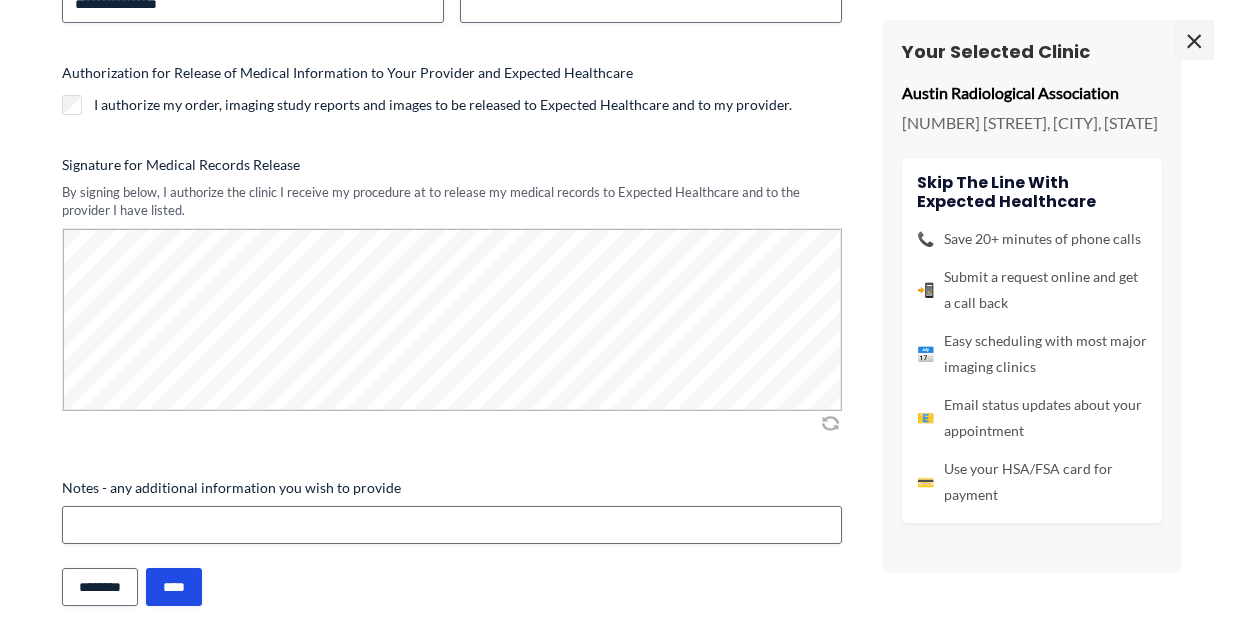 scroll, scrollTop: 722, scrollLeft: 0, axis: vertical 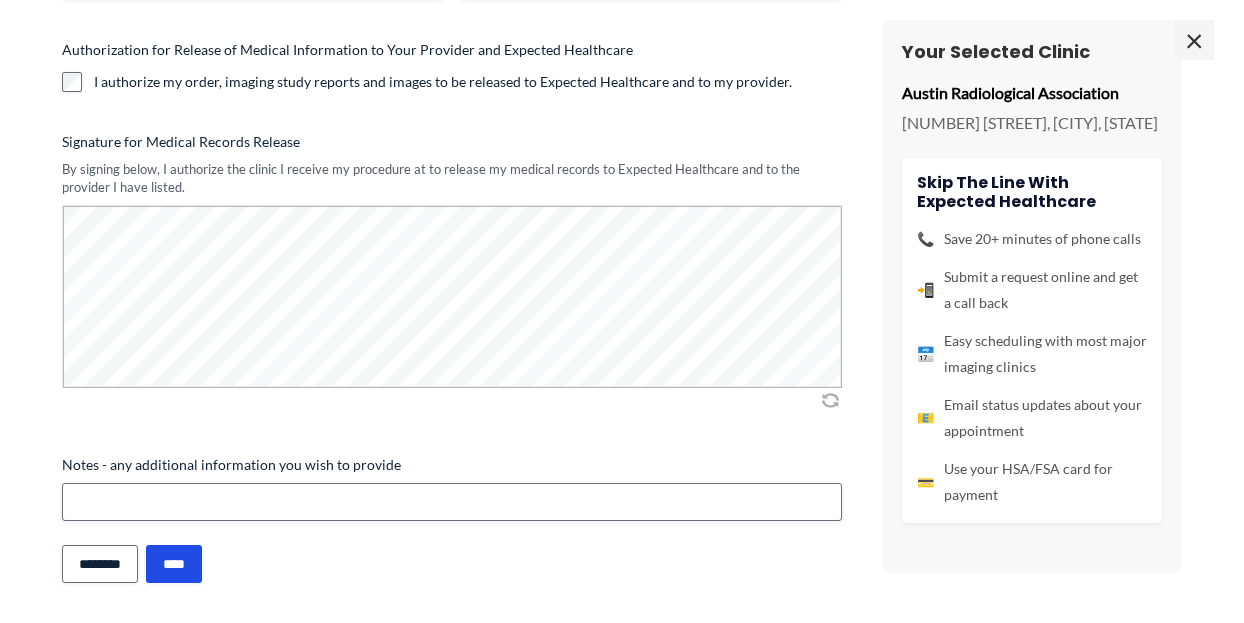 click on "Notes - any additional information you wish to provide" at bounding box center (452, 488) 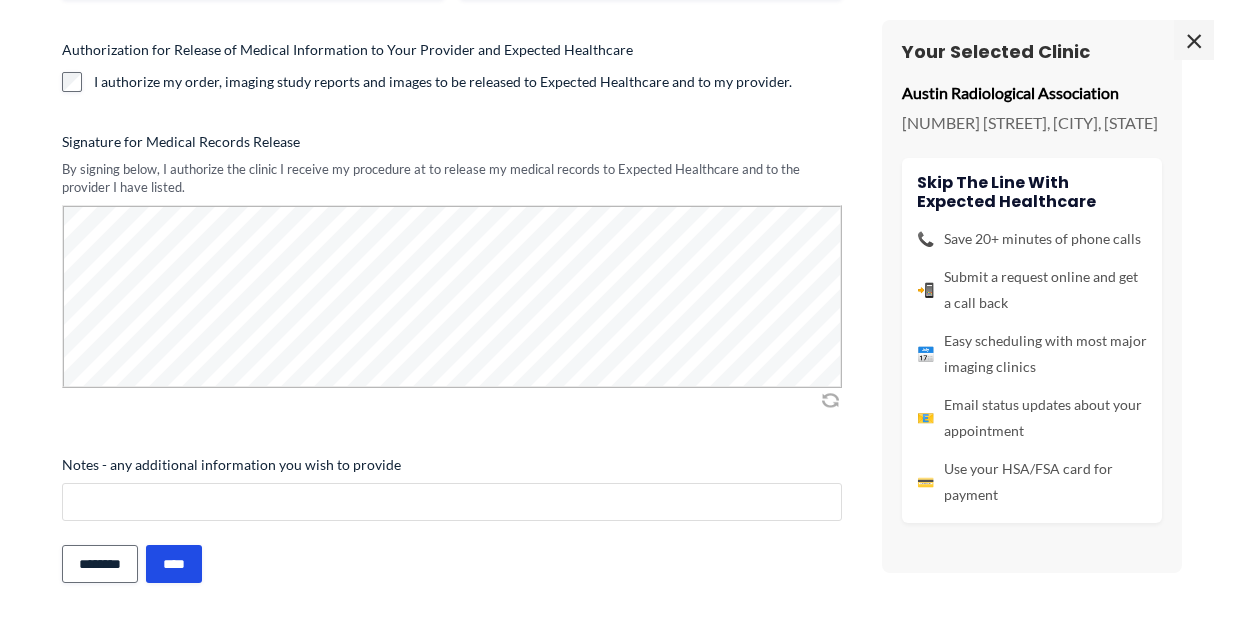 click on "Notes - any additional information you wish to provide" at bounding box center (452, 502) 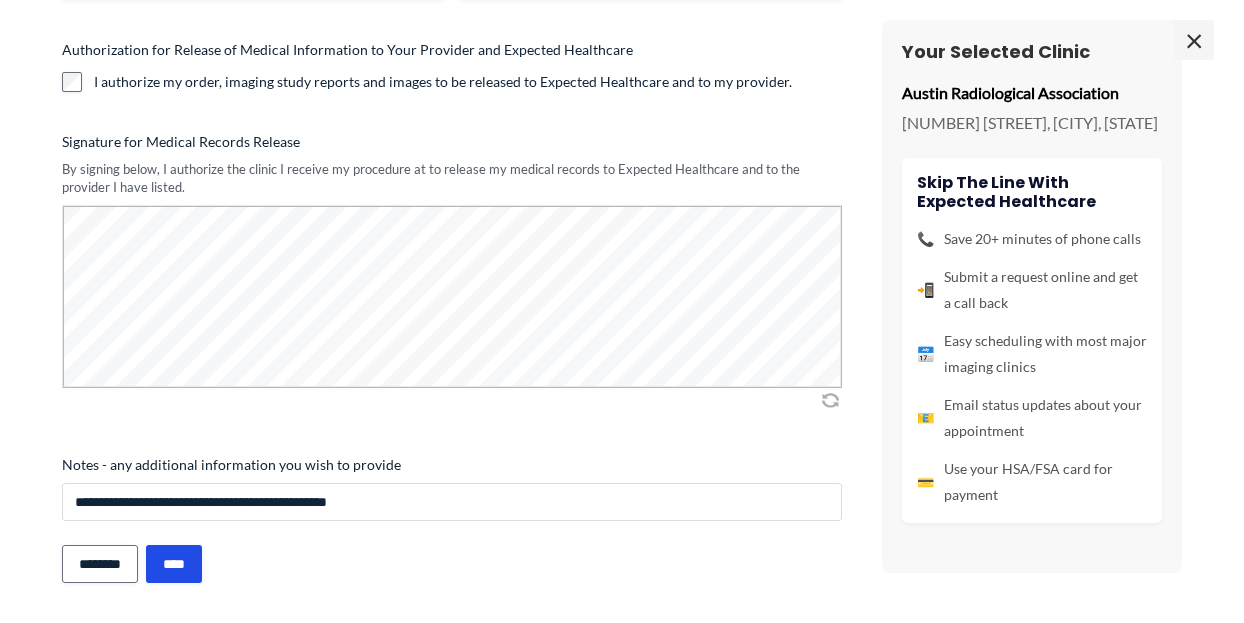 scroll, scrollTop: 200, scrollLeft: 0, axis: vertical 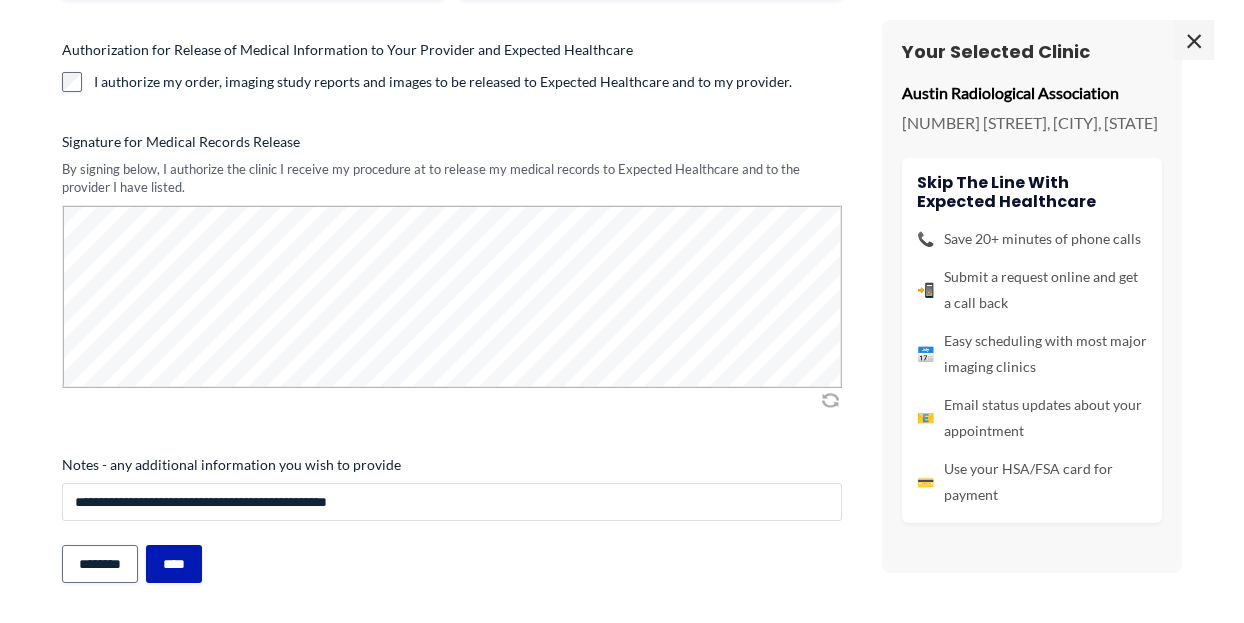 type on "**********" 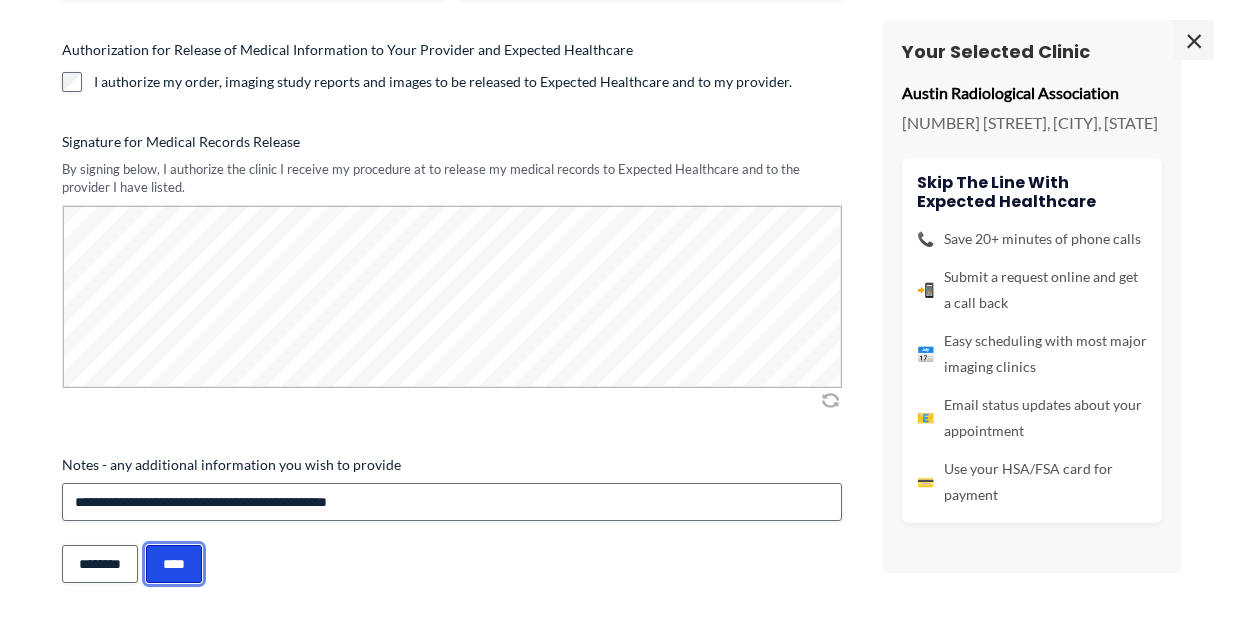 click on "****" at bounding box center (174, 564) 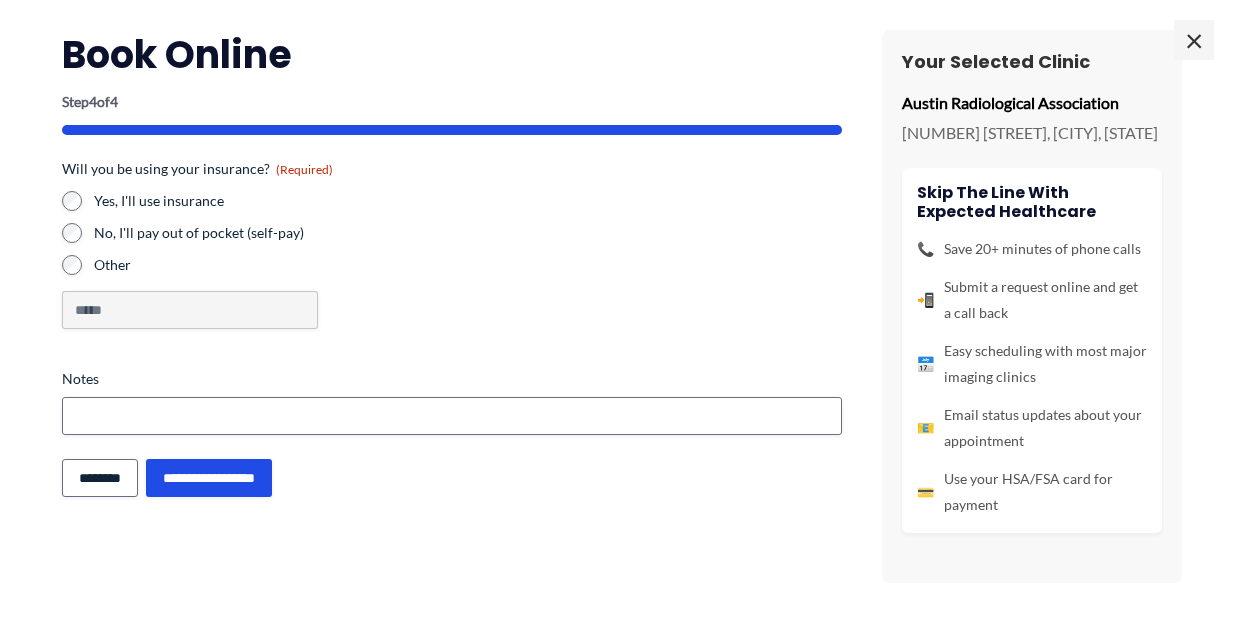 scroll, scrollTop: 145, scrollLeft: 0, axis: vertical 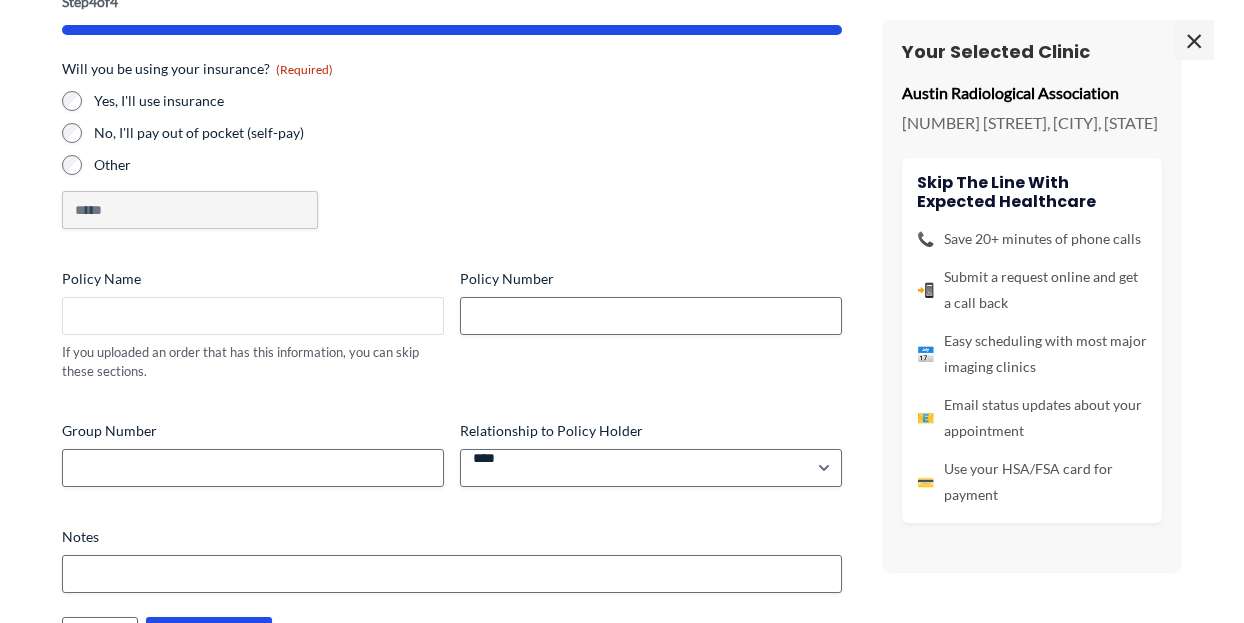 click on "Policy Name" at bounding box center (253, 316) 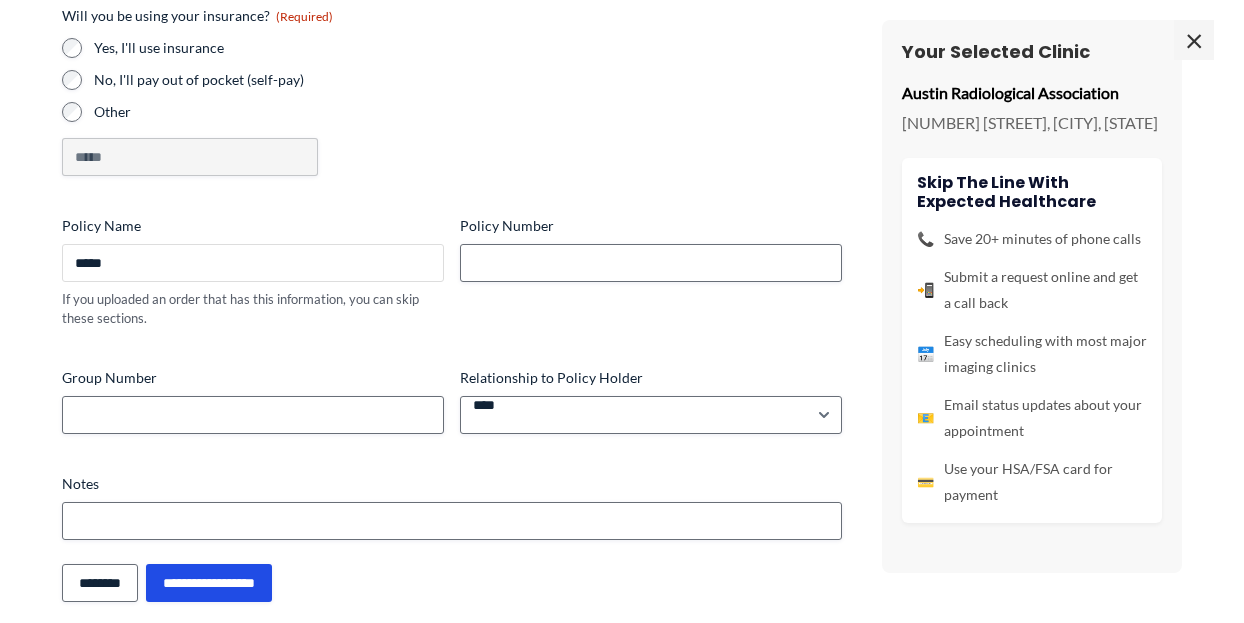 scroll, scrollTop: 201, scrollLeft: 0, axis: vertical 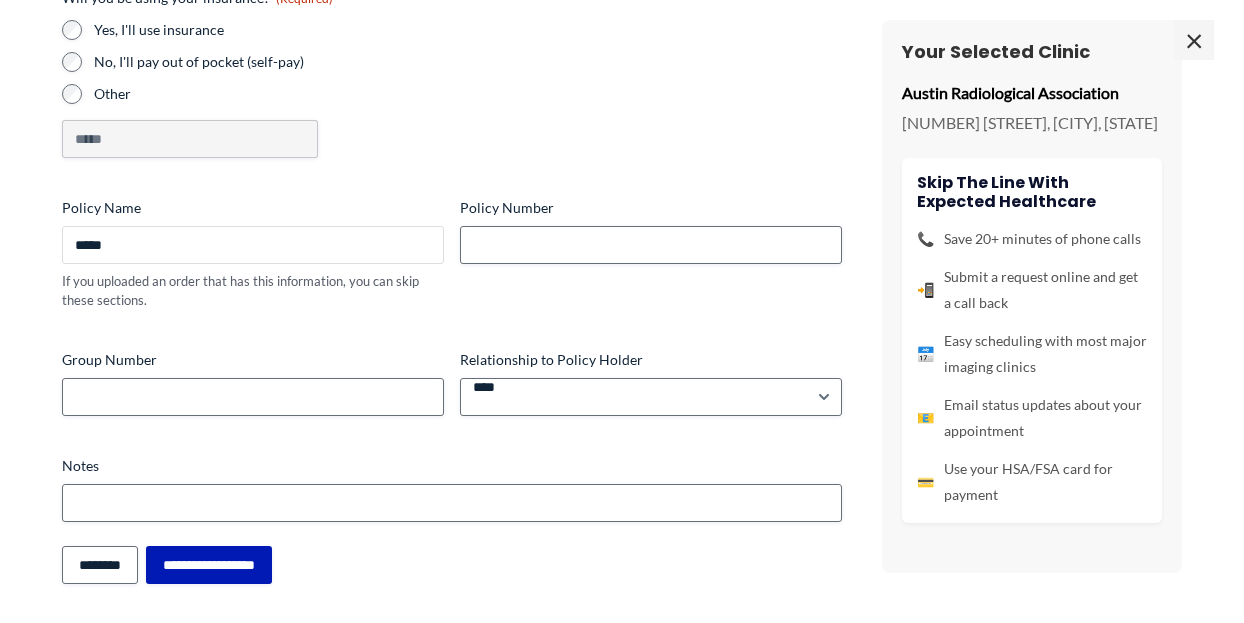type on "*****" 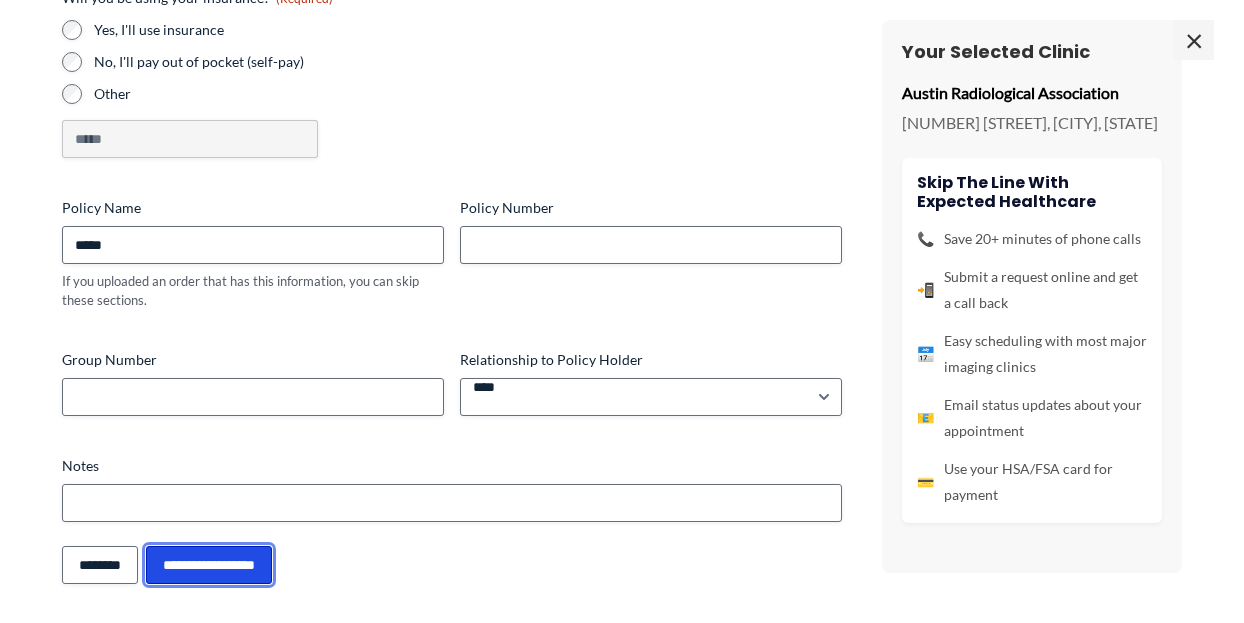 click on "**********" at bounding box center (209, 565) 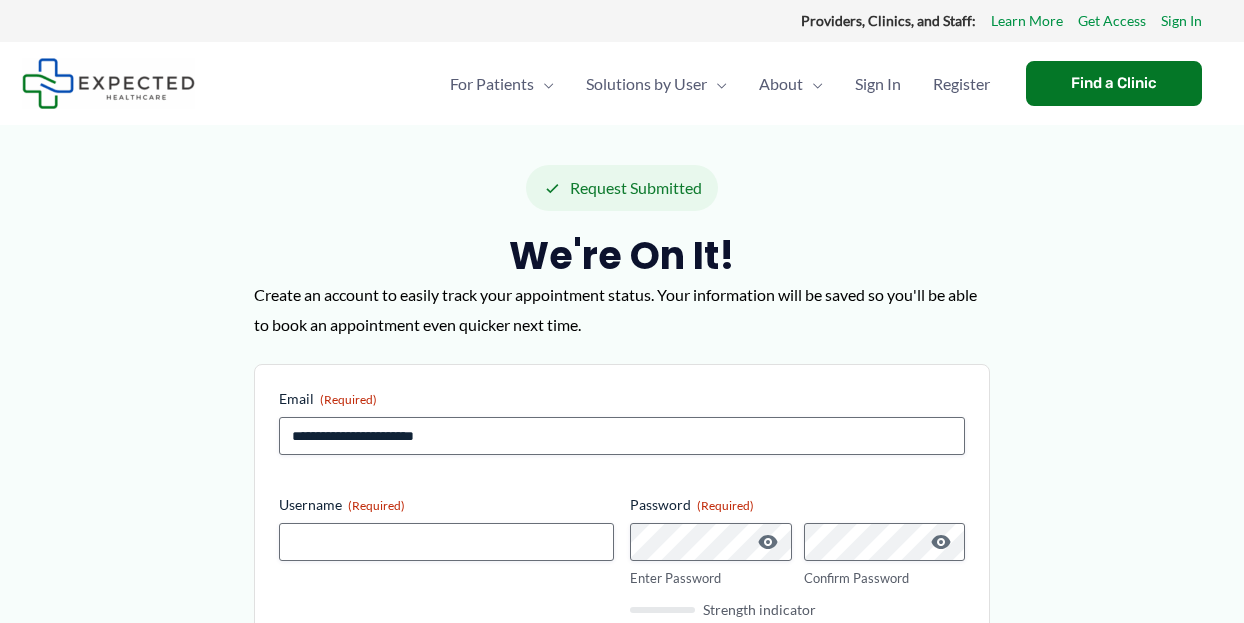 scroll, scrollTop: 0, scrollLeft: 0, axis: both 